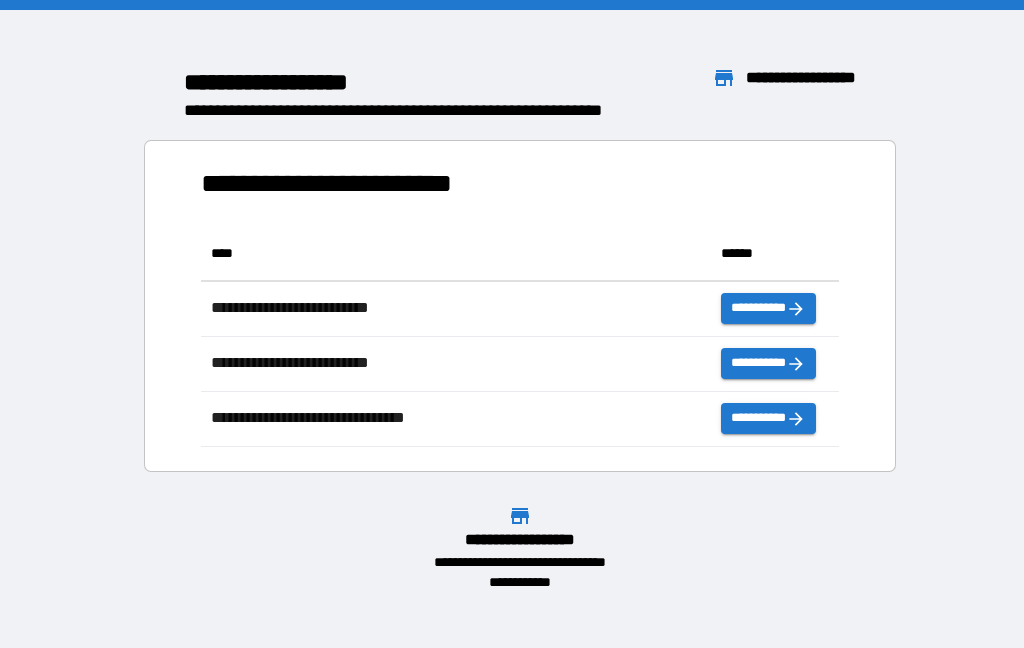 scroll, scrollTop: 80, scrollLeft: 0, axis: vertical 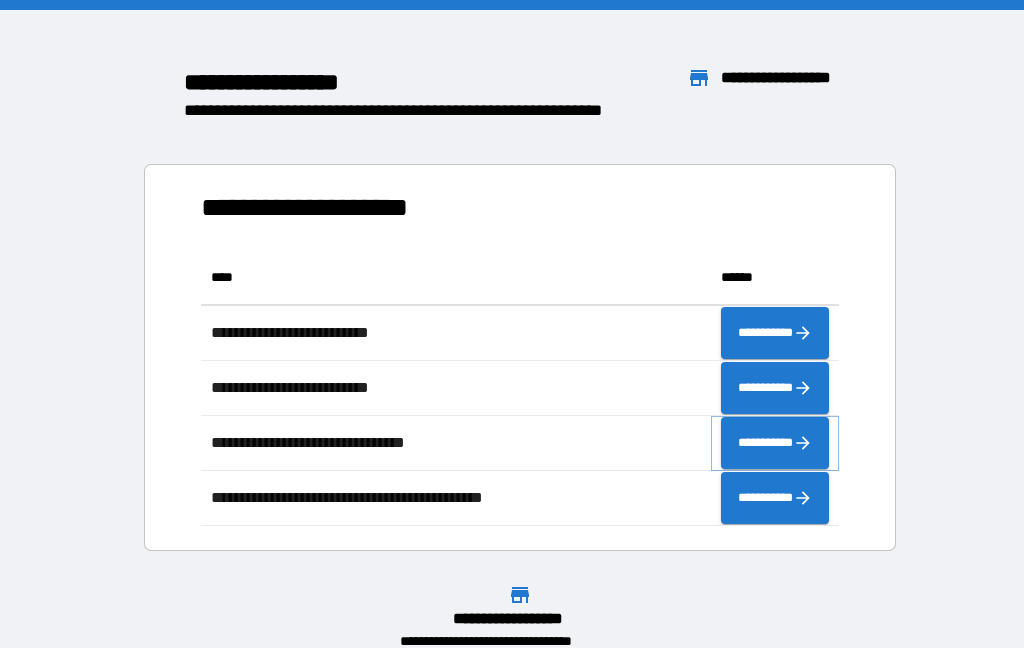 click on "**********" at bounding box center (775, 443) 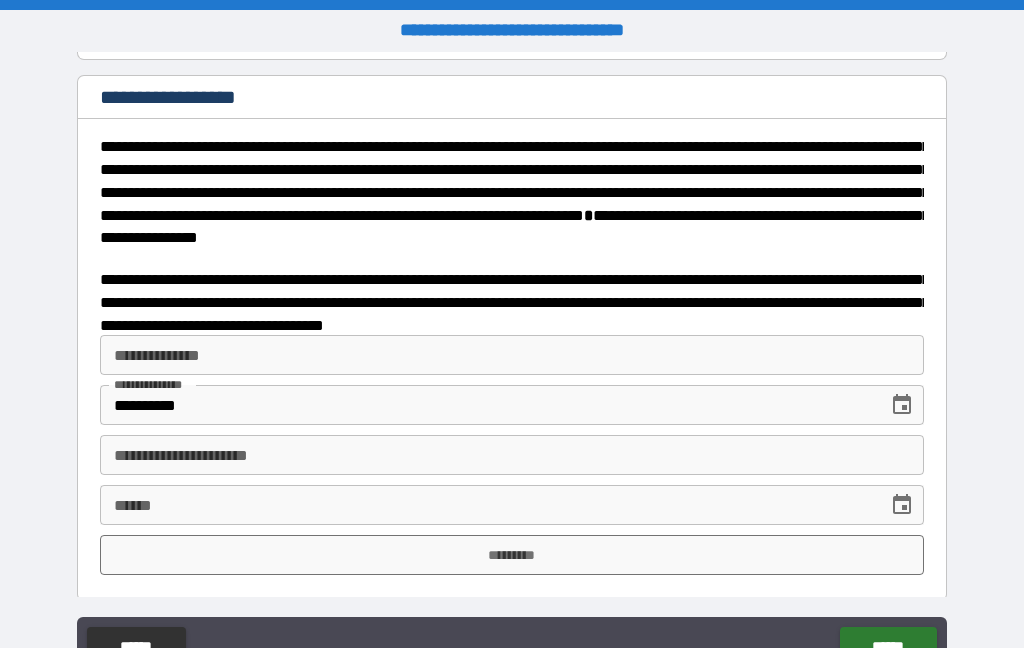 scroll, scrollTop: 3185, scrollLeft: 0, axis: vertical 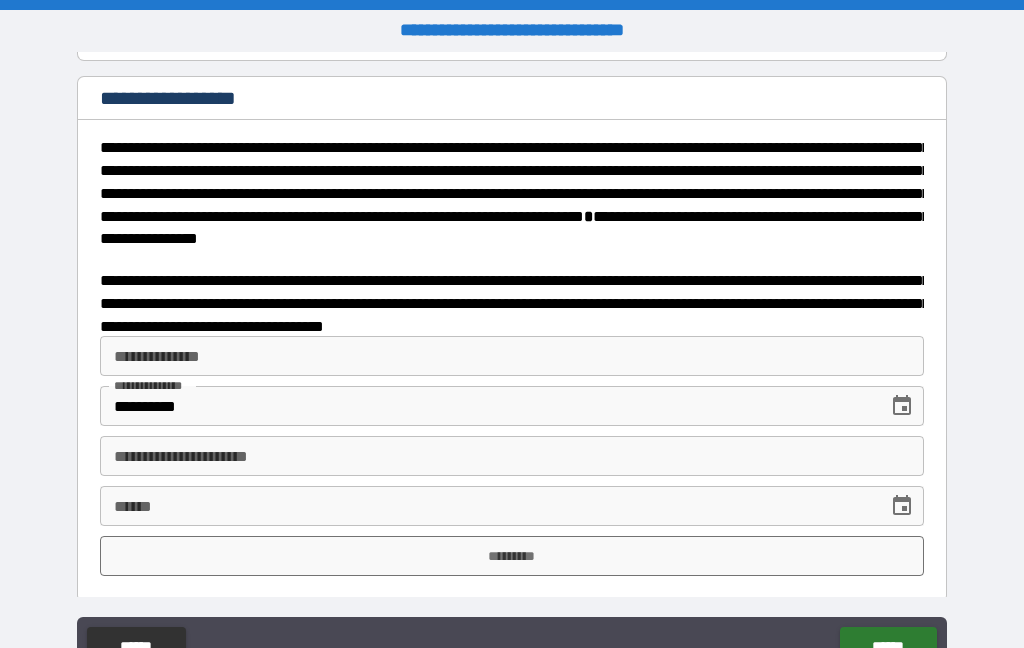 click on "**********" at bounding box center [512, 356] 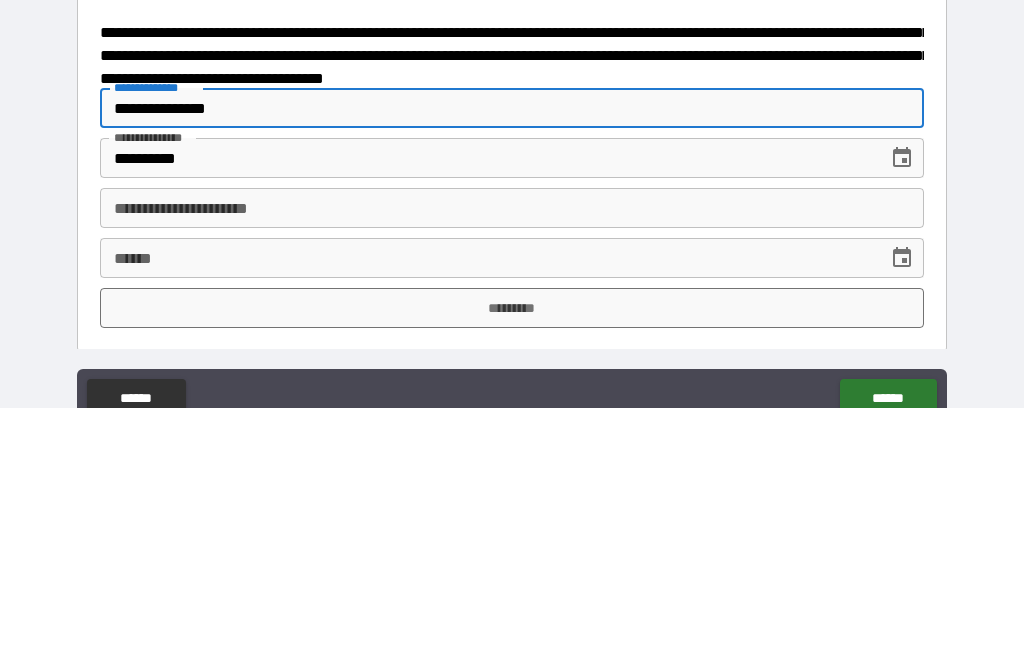 scroll, scrollTop: 15, scrollLeft: 0, axis: vertical 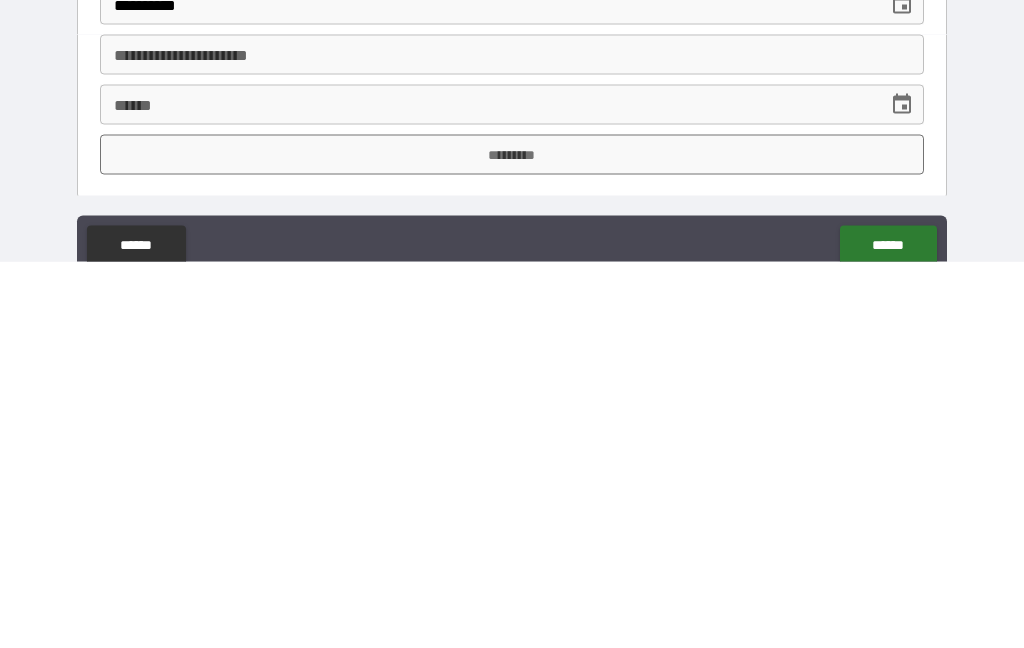 type on "**********" 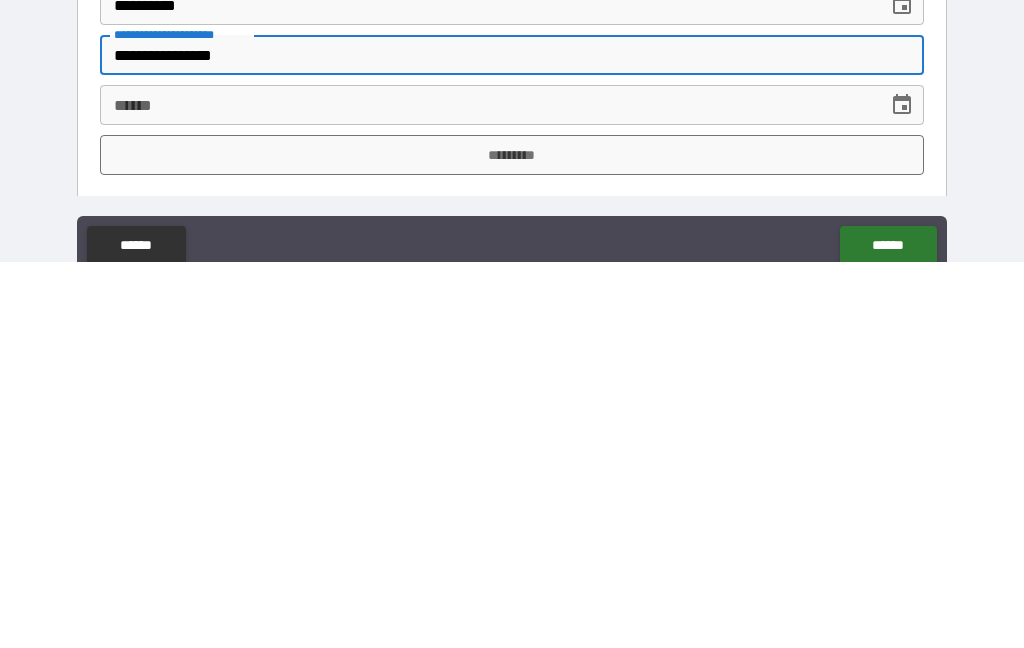 type on "**********" 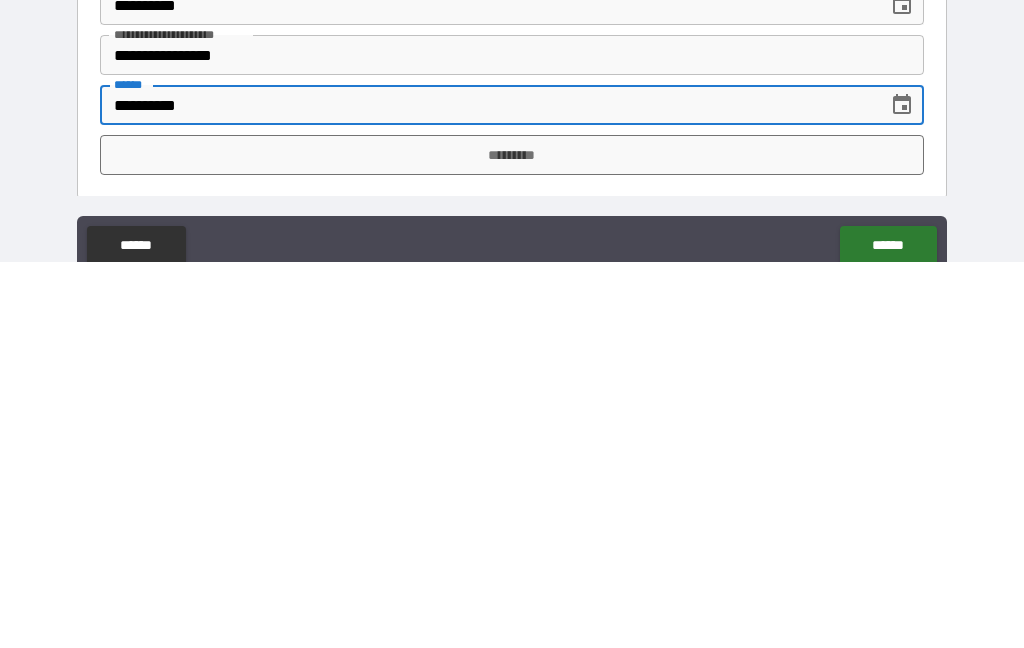 type on "**********" 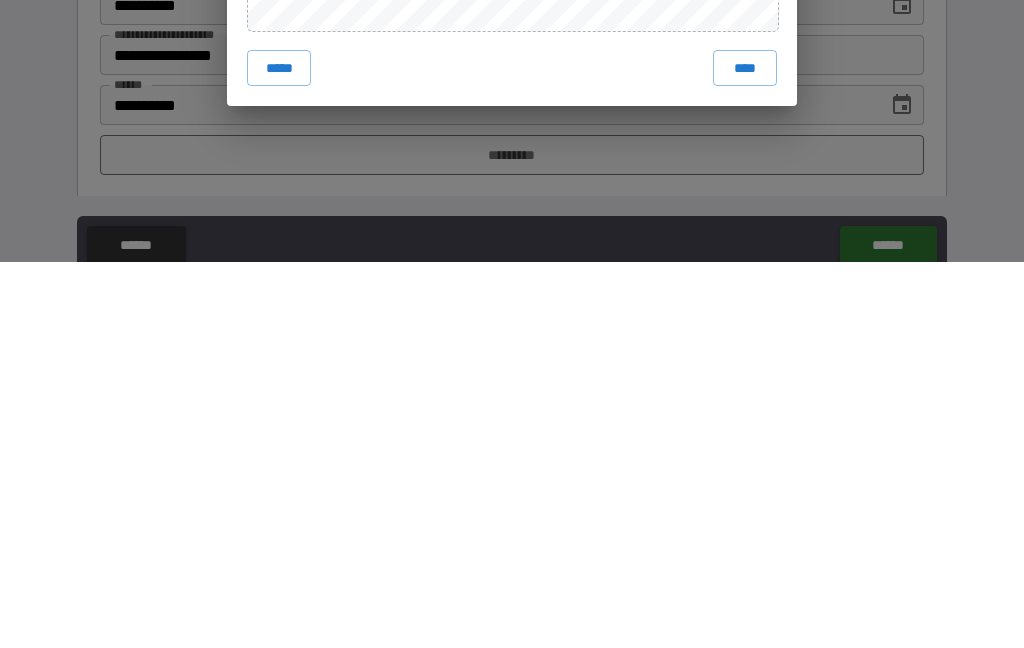 scroll, scrollTop: 80, scrollLeft: 0, axis: vertical 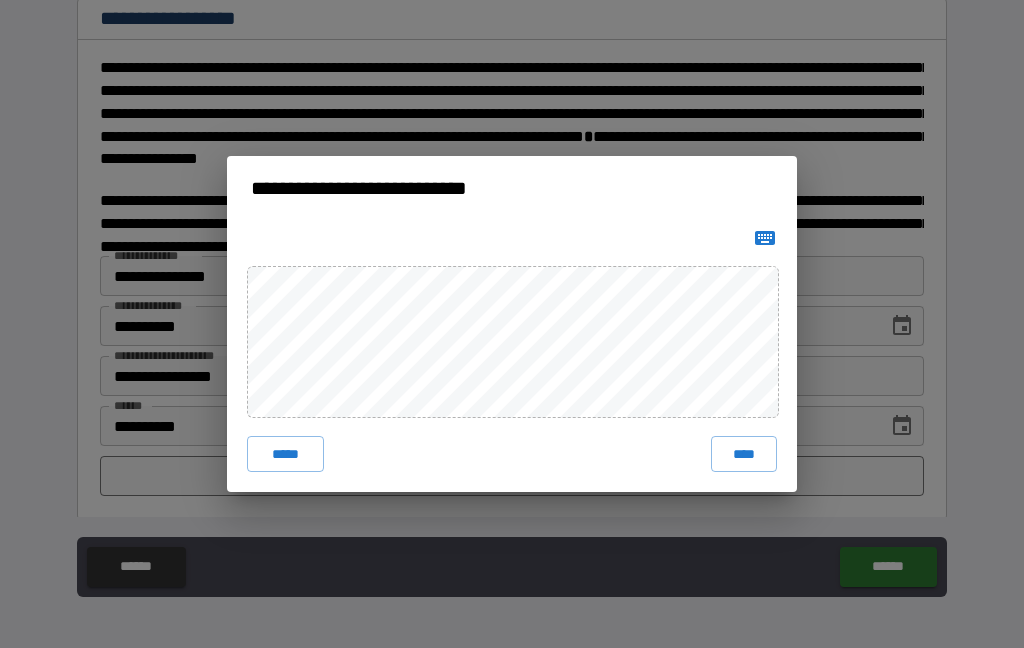 click on "****" at bounding box center (744, 454) 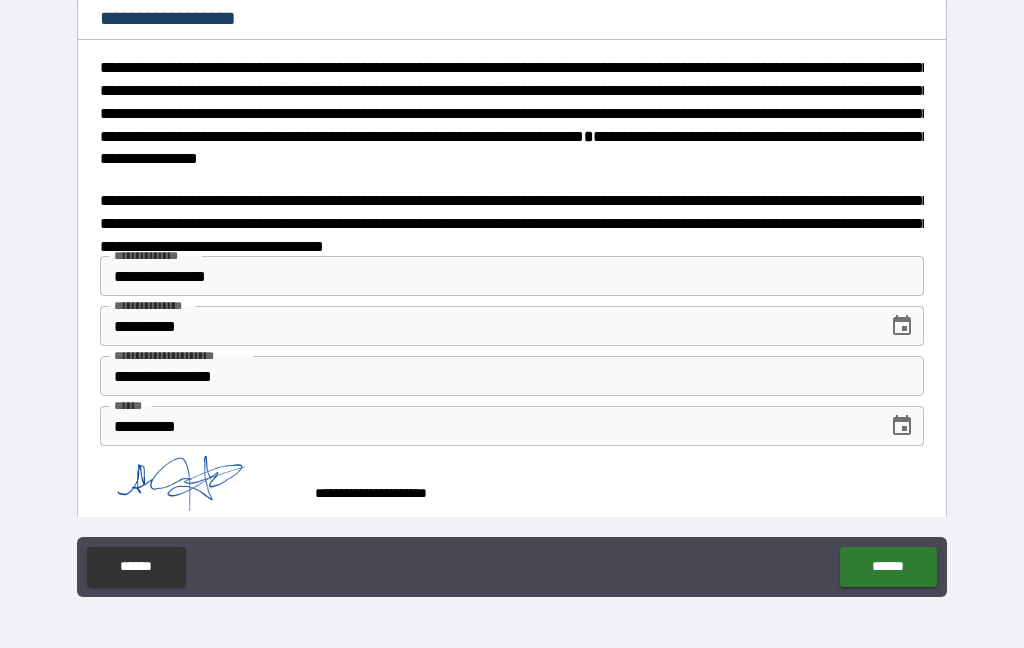 scroll, scrollTop: 3175, scrollLeft: 0, axis: vertical 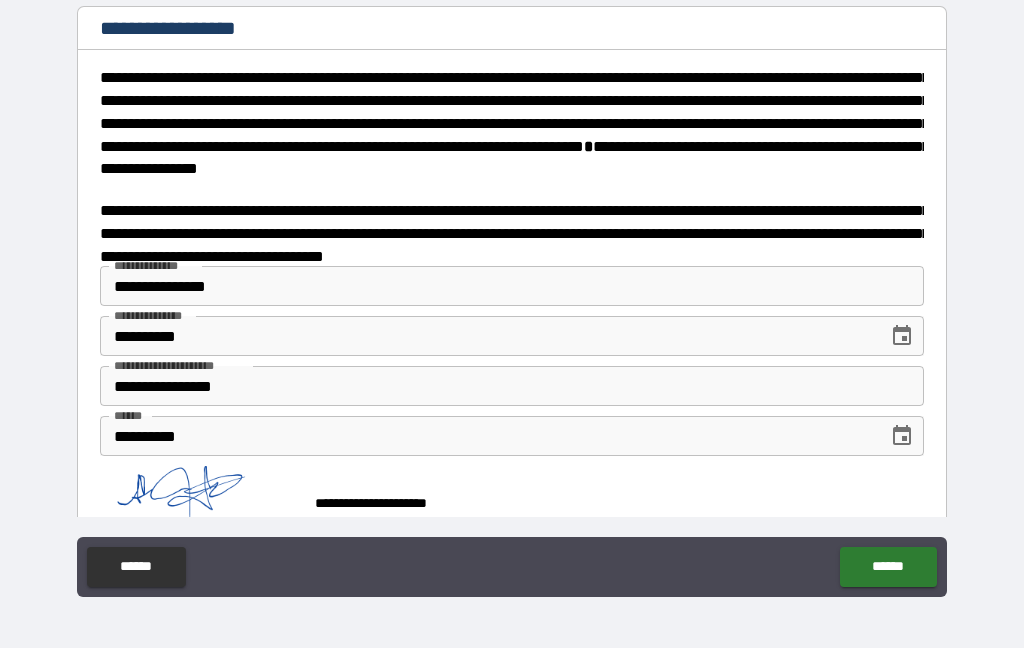 click on "******" at bounding box center (888, 567) 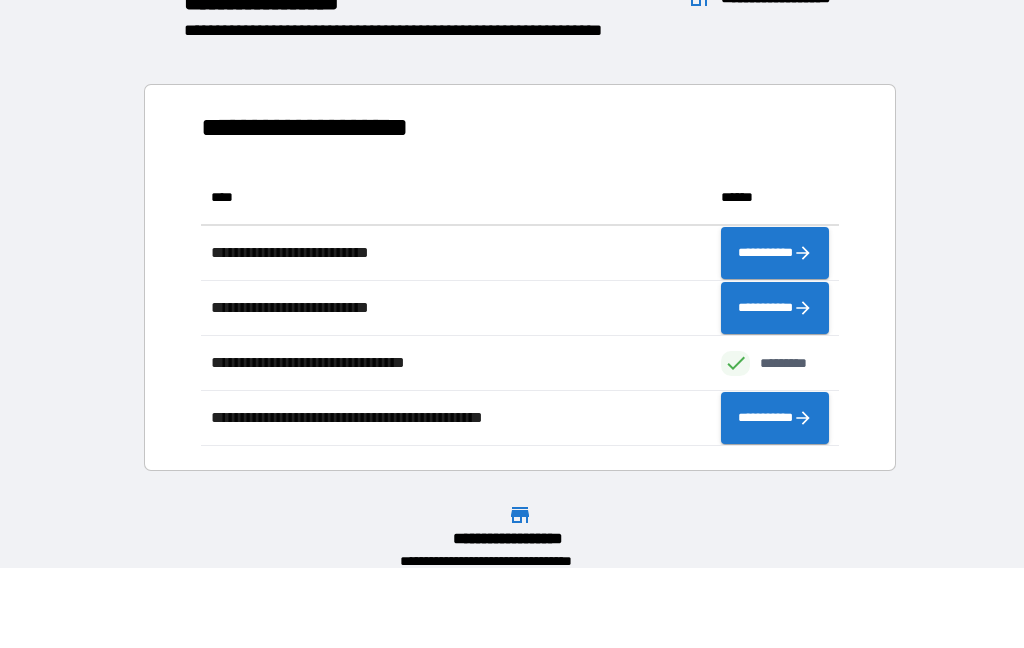 scroll, scrollTop: 276, scrollLeft: 638, axis: both 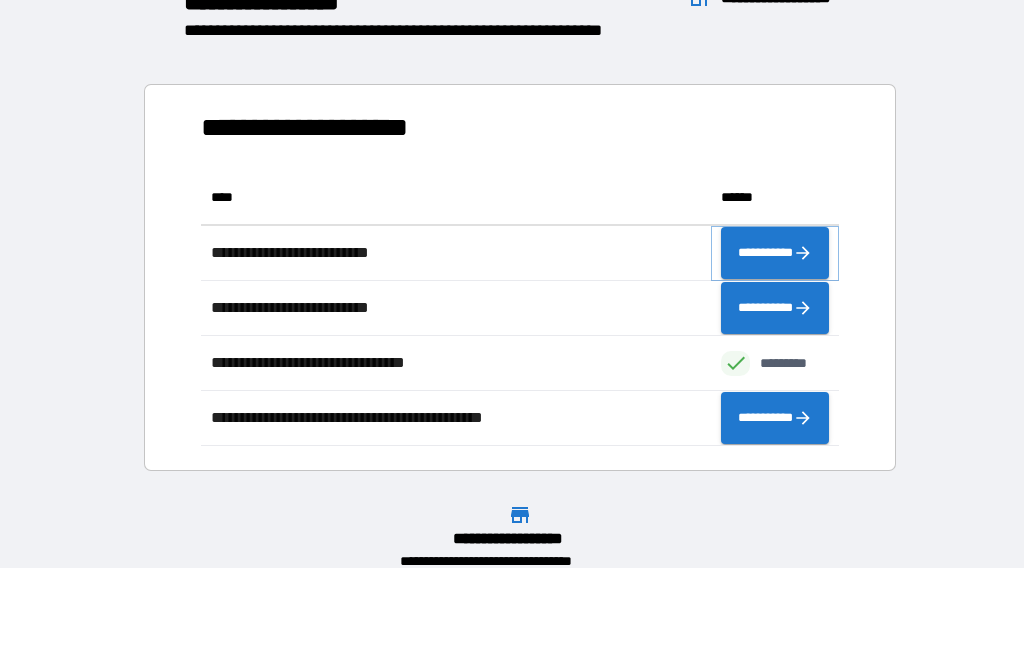 click on "**********" at bounding box center (775, 253) 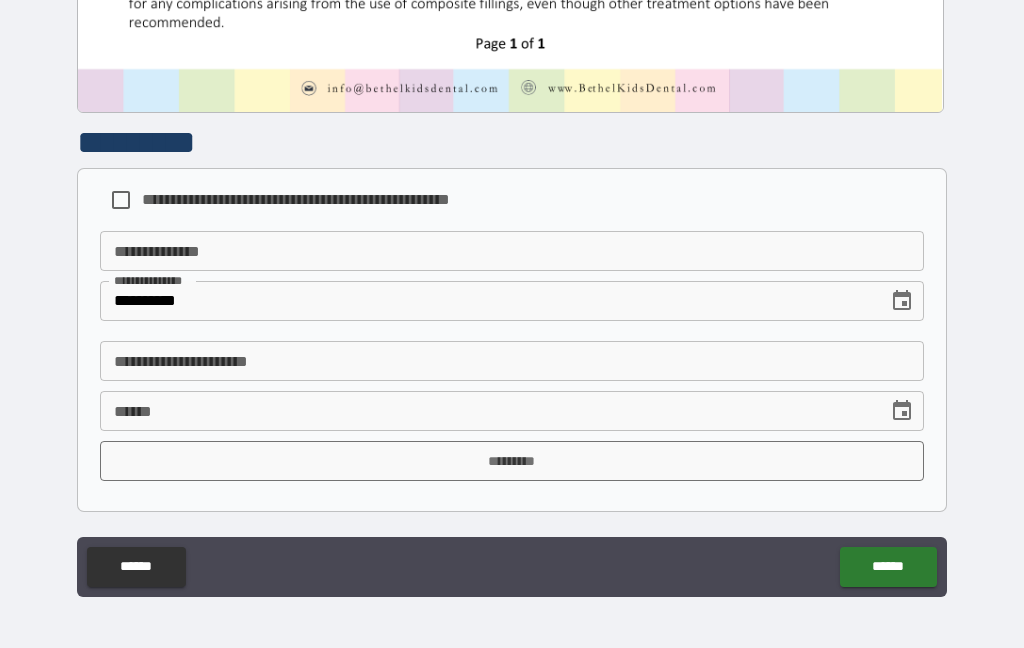 scroll, scrollTop: 1011, scrollLeft: 0, axis: vertical 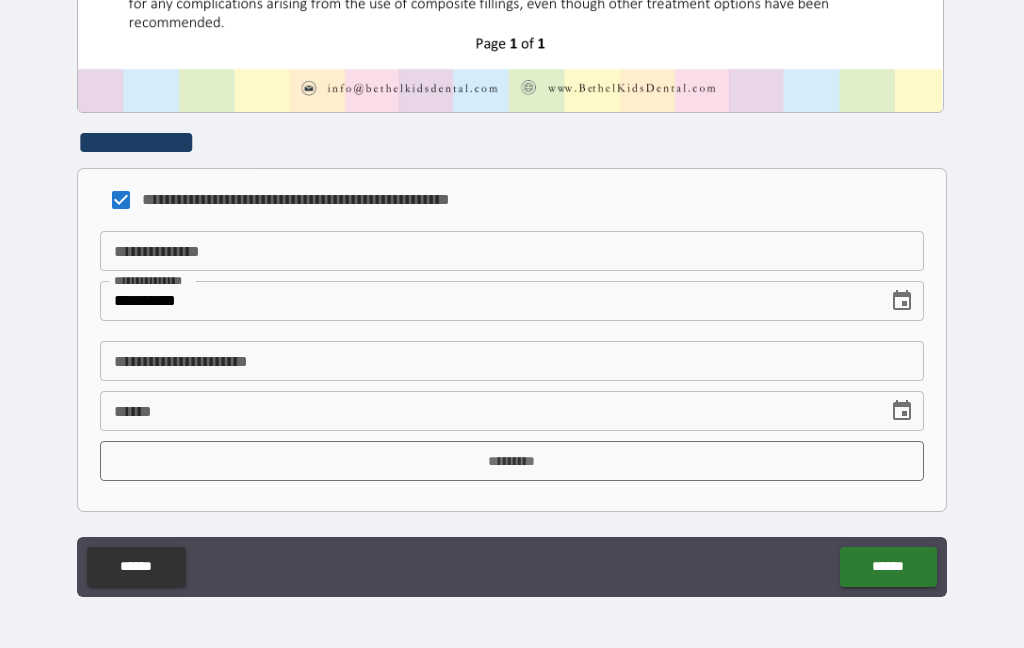 click on "**********" at bounding box center [512, 251] 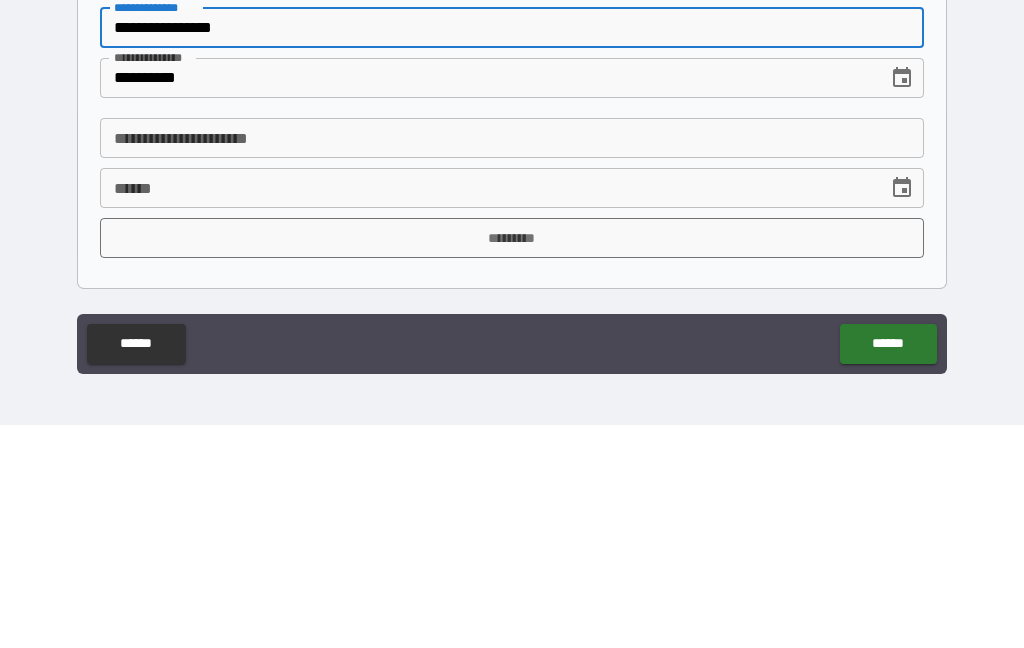 type on "**********" 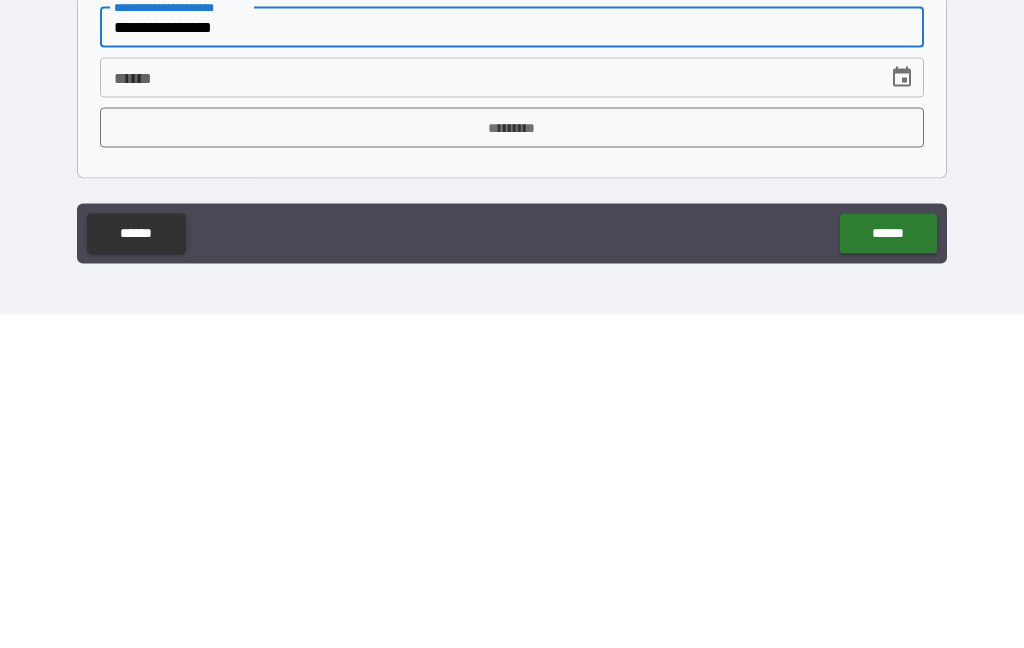 type on "**********" 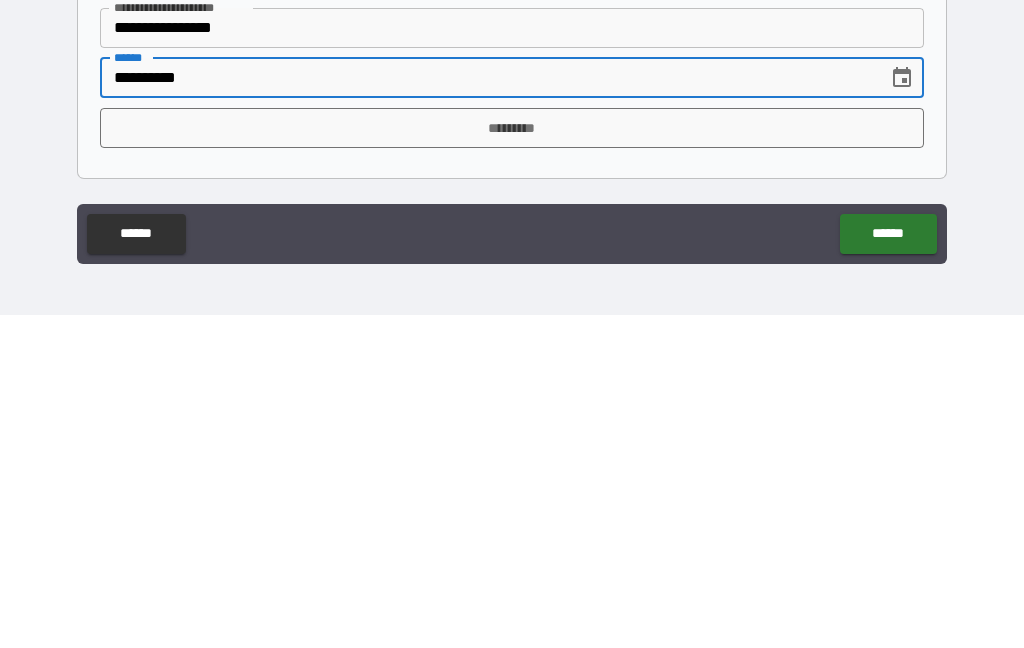 type on "**********" 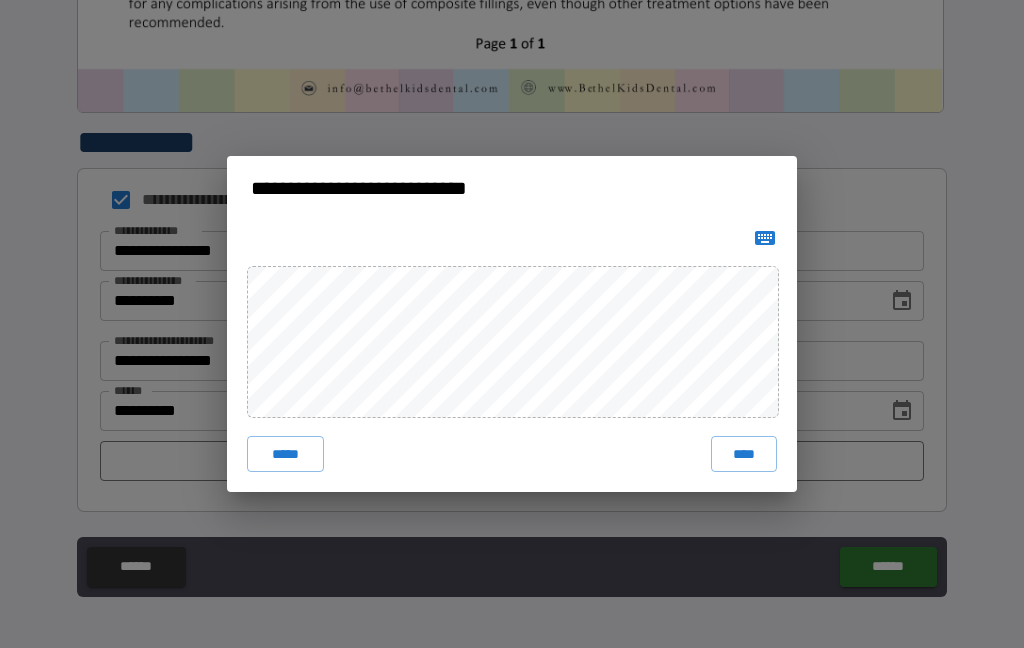 click on "****" at bounding box center (744, 454) 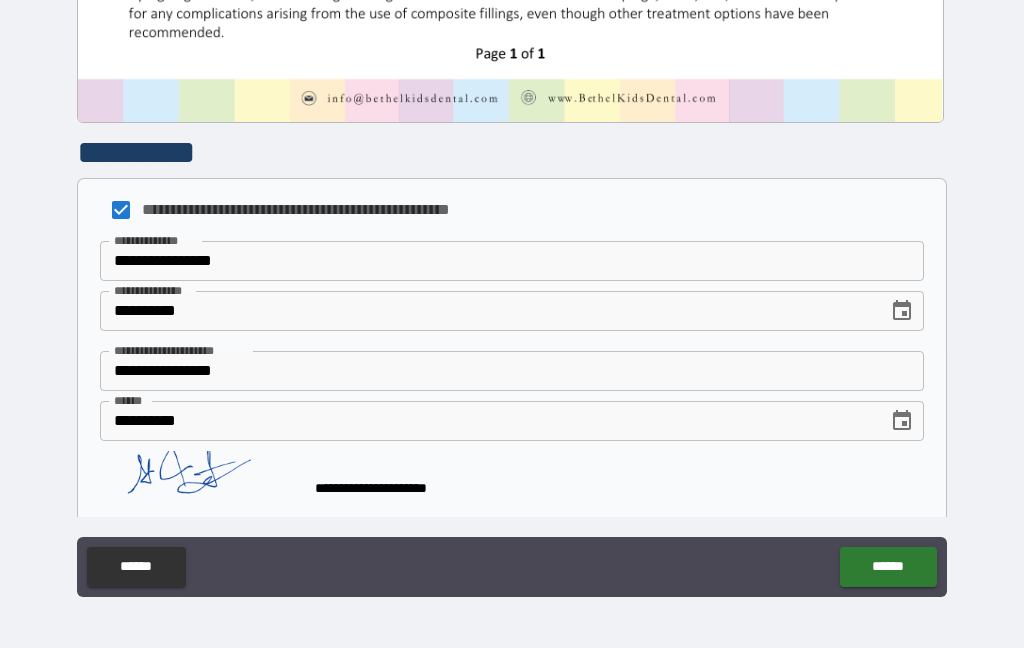 click on "******" at bounding box center (888, 567) 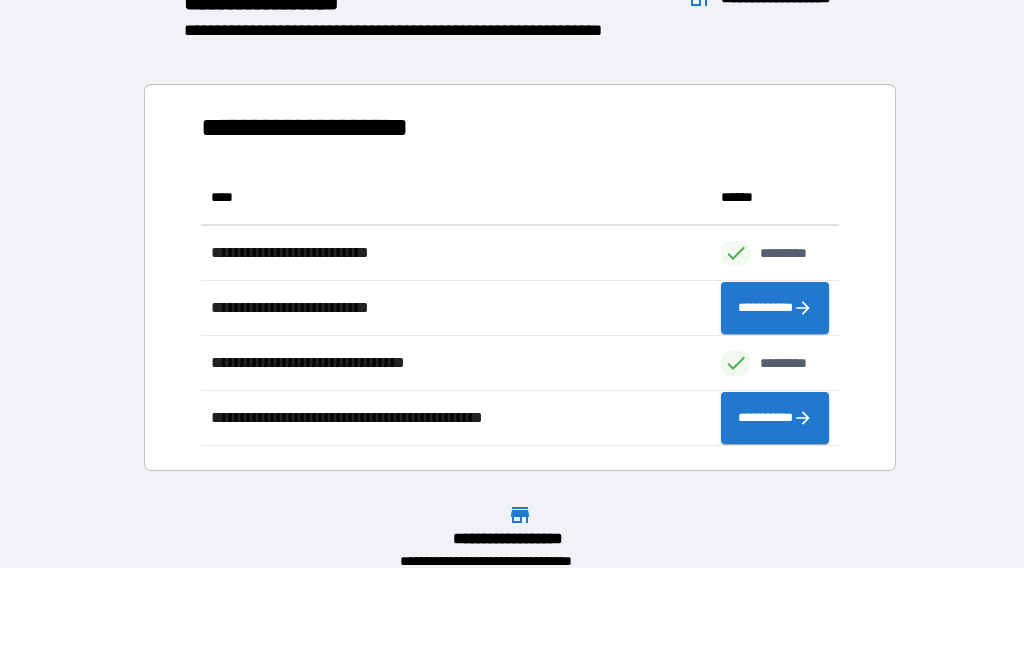 scroll, scrollTop: 1, scrollLeft: 1, axis: both 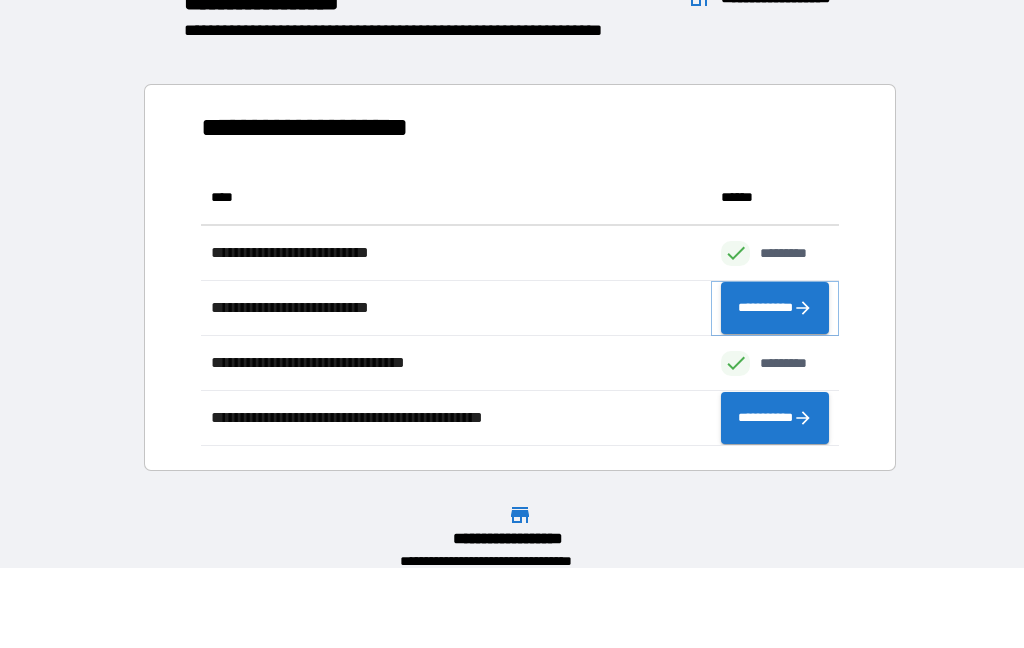 click on "**********" at bounding box center (775, 308) 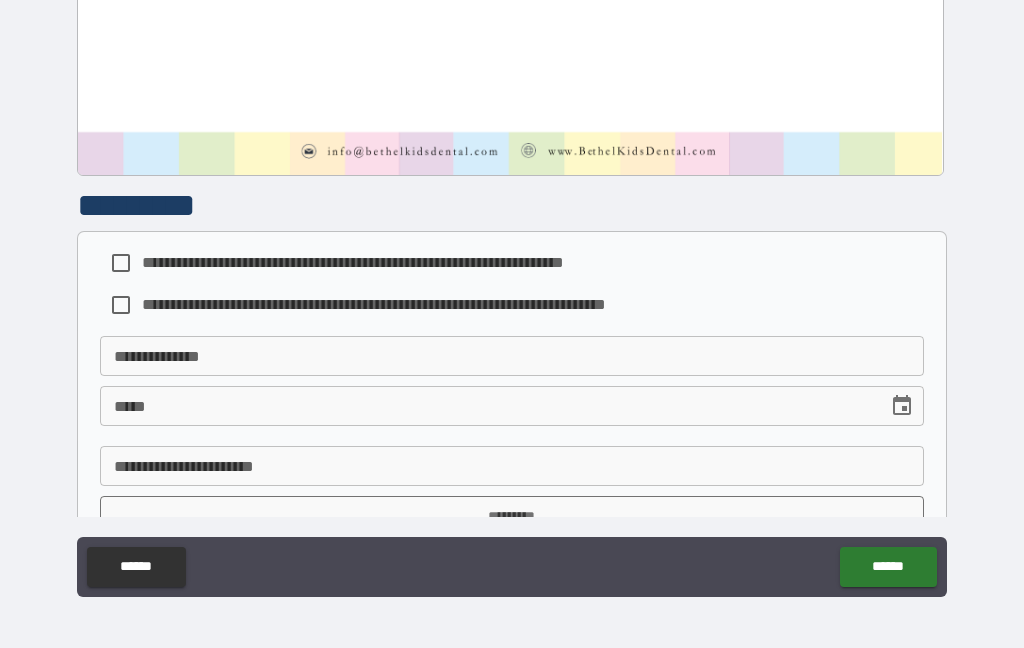 scroll, scrollTop: 949, scrollLeft: 0, axis: vertical 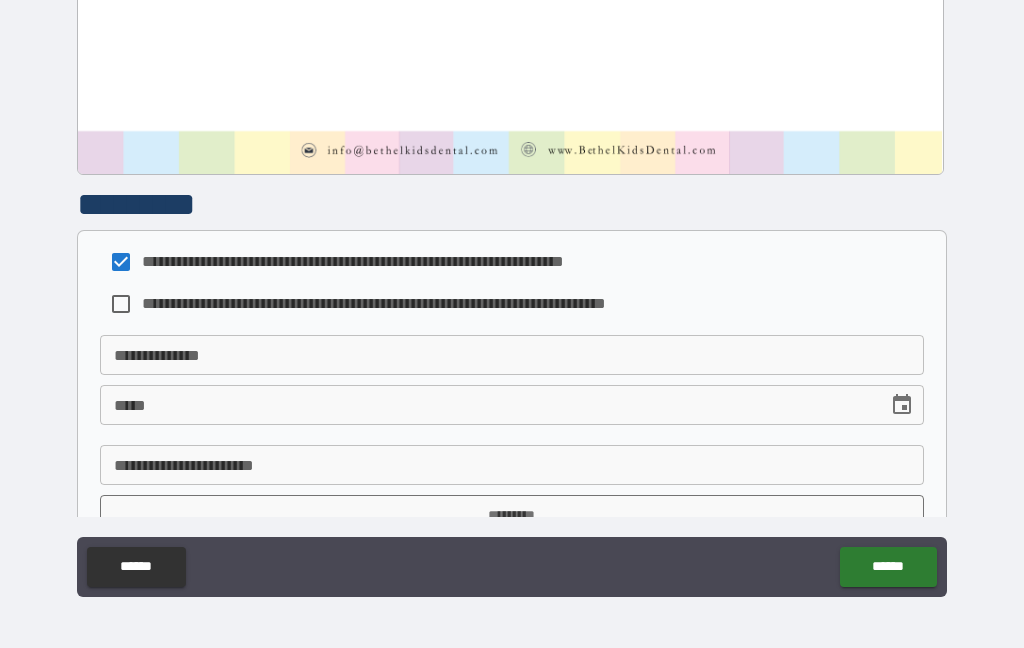 click on "**********" at bounding box center (512, 355) 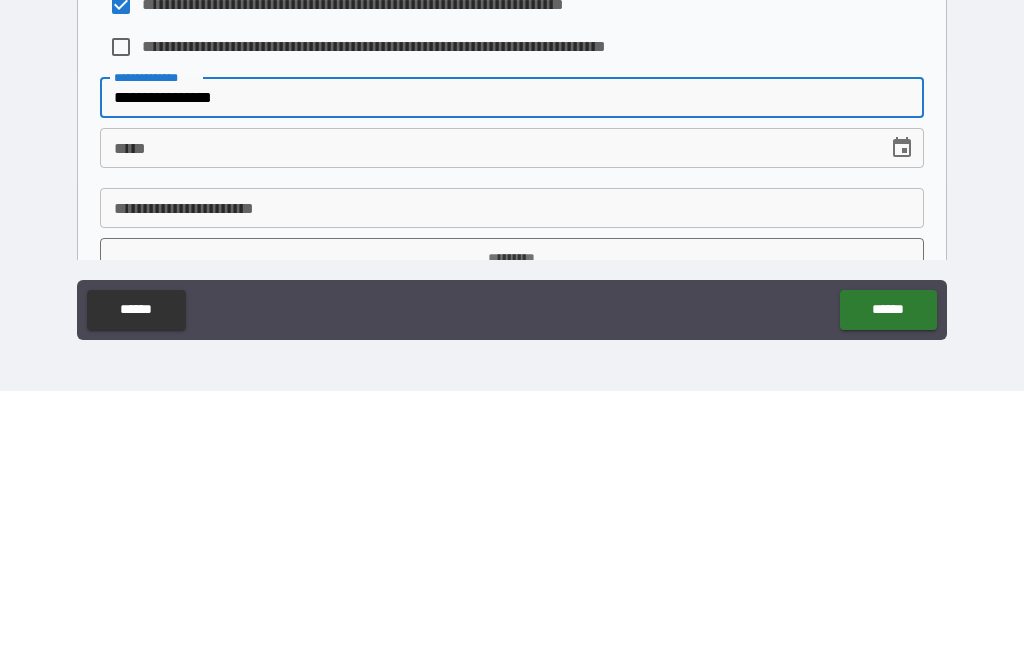 type on "**********" 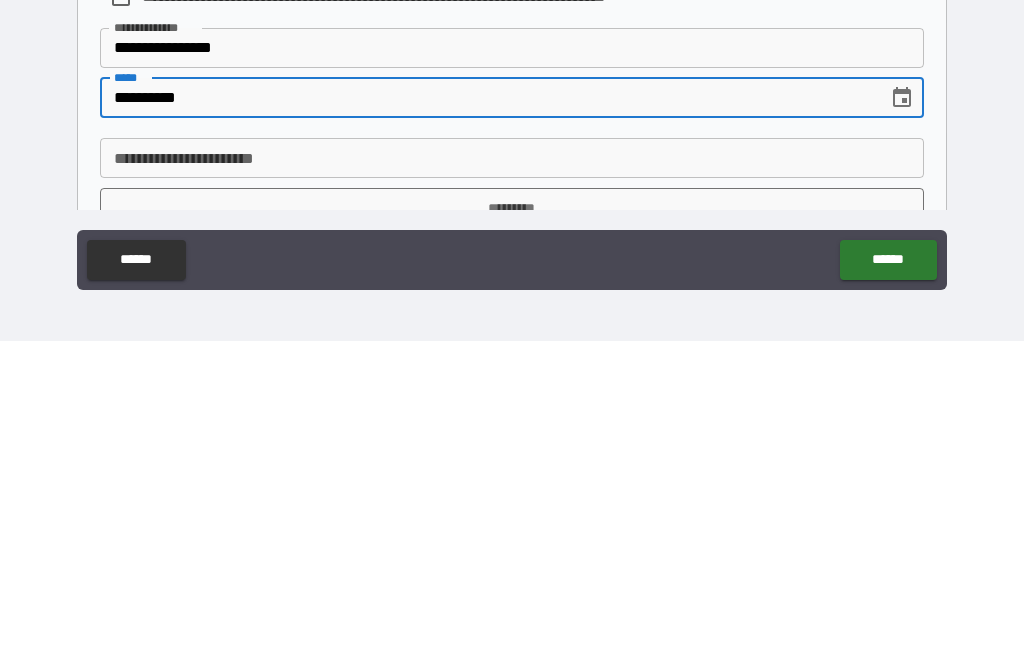 type on "**********" 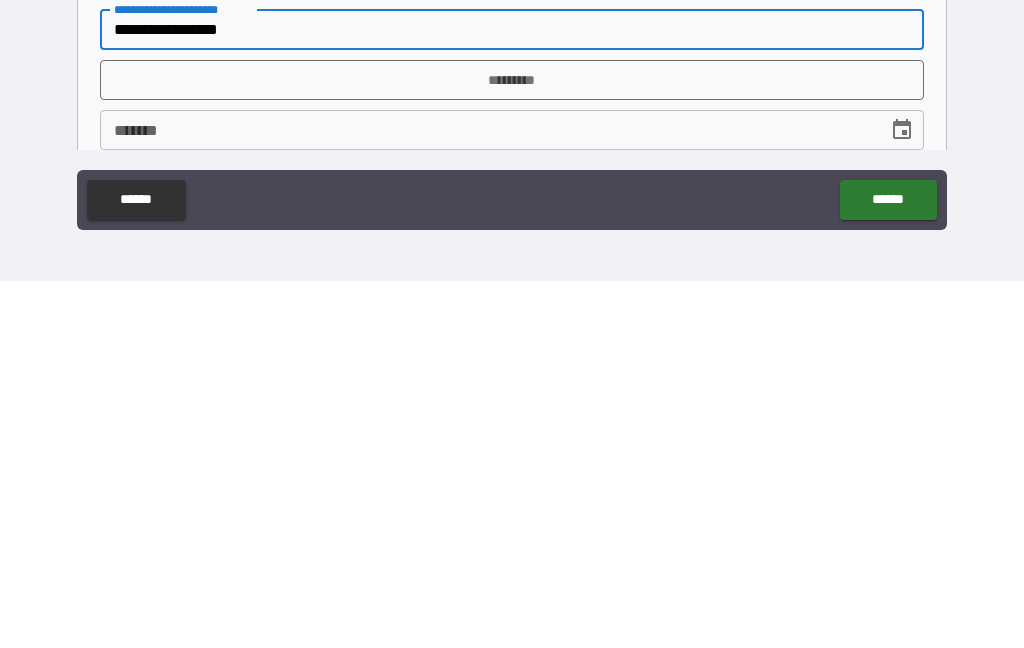 scroll, scrollTop: 1019, scrollLeft: 0, axis: vertical 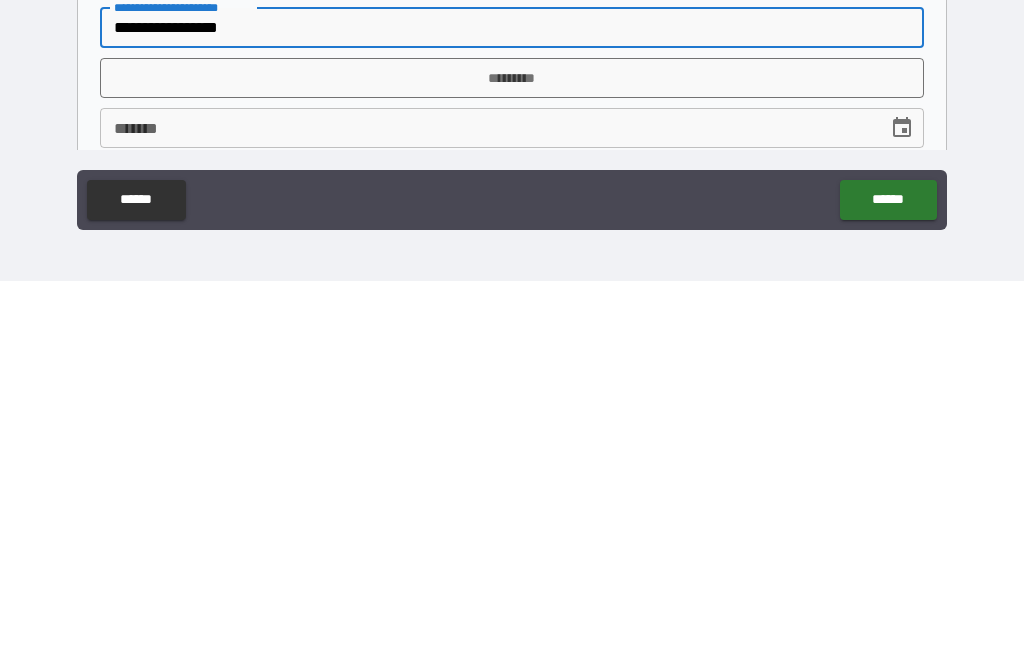 type on "**********" 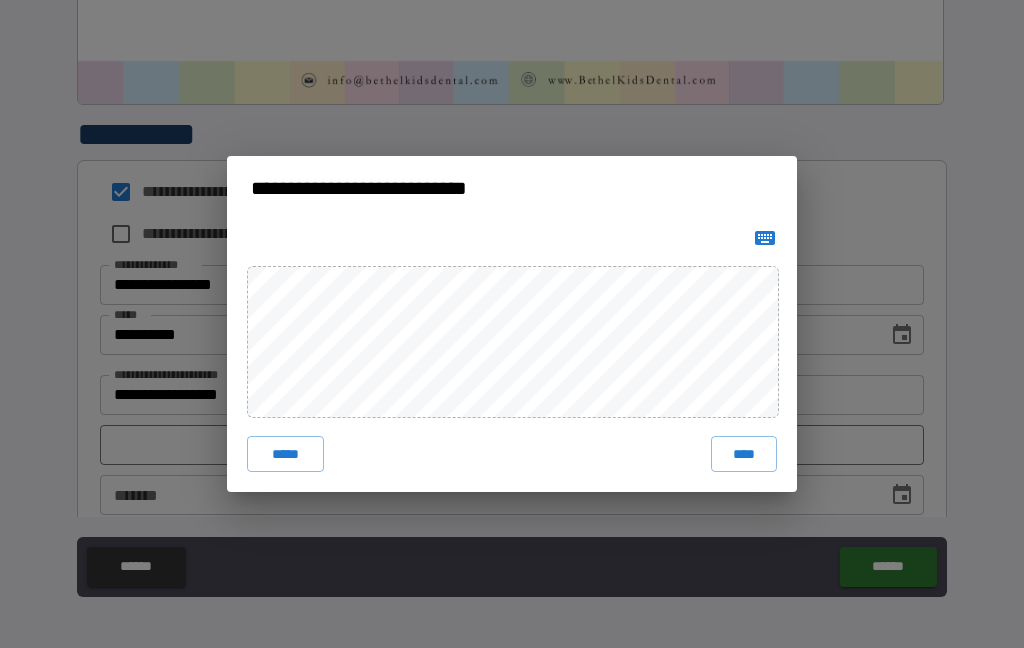 click on "****" at bounding box center (744, 454) 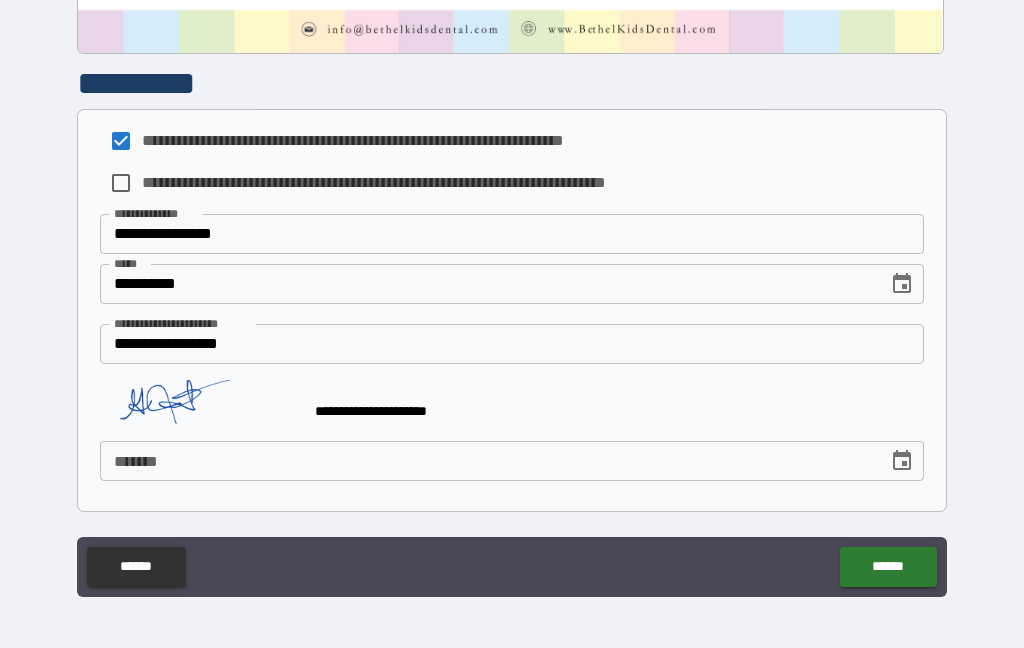 scroll, scrollTop: 1070, scrollLeft: 0, axis: vertical 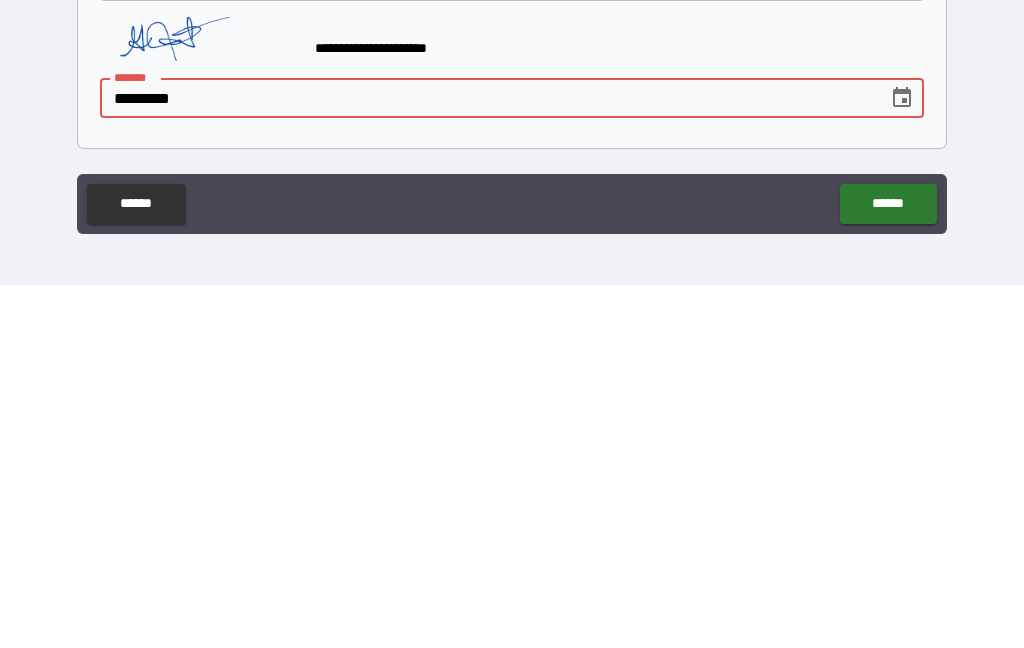 type on "**********" 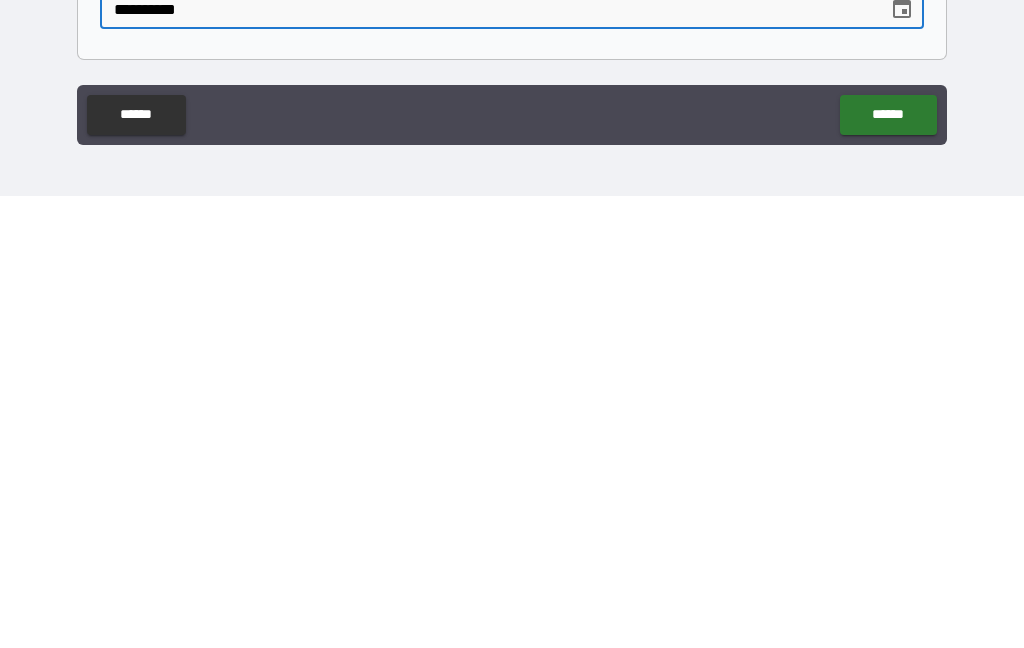 click on "******" at bounding box center [888, 567] 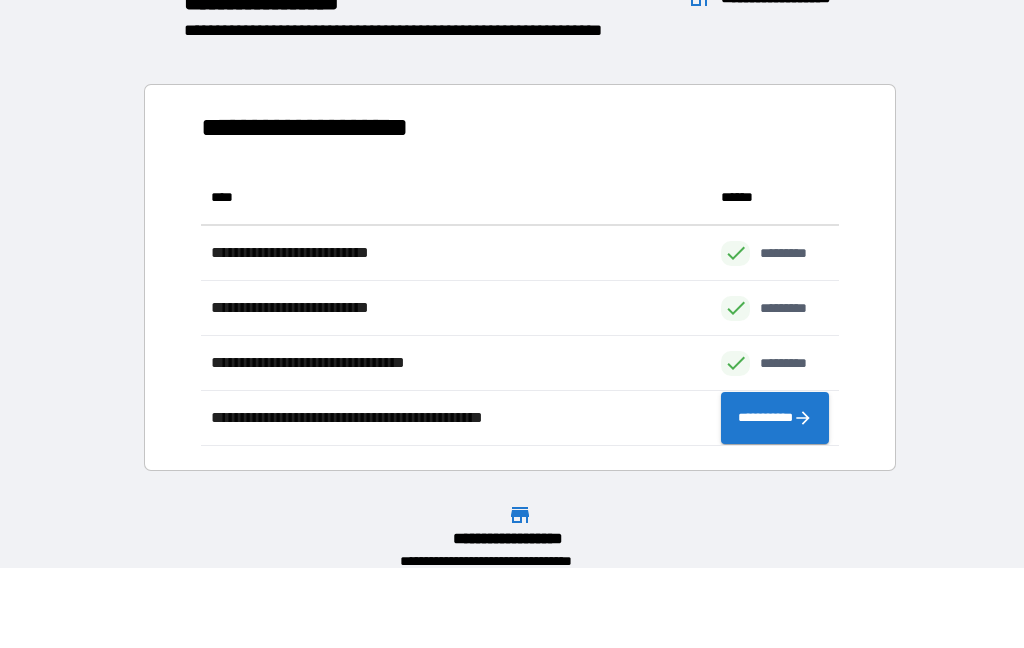 scroll, scrollTop: 276, scrollLeft: 638, axis: both 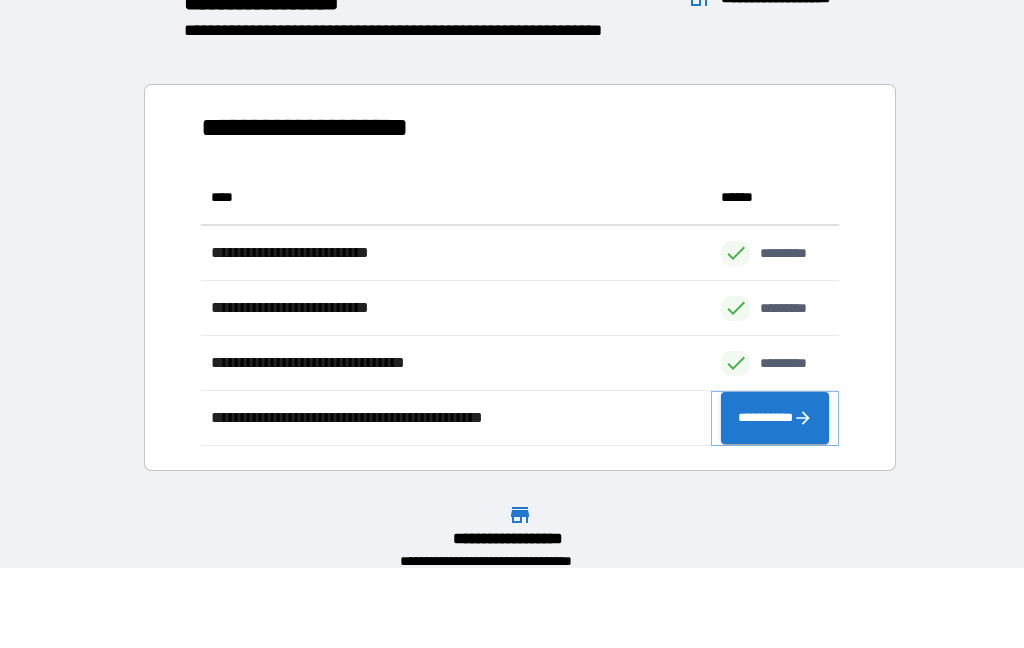 click on "**********" at bounding box center (775, 418) 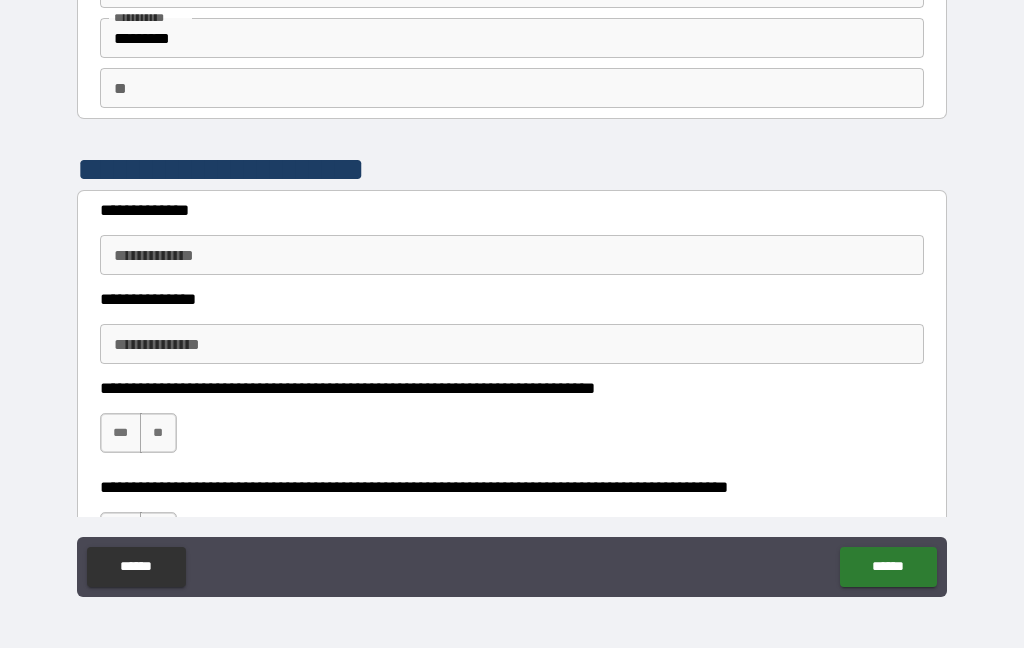 scroll, scrollTop: 71, scrollLeft: 0, axis: vertical 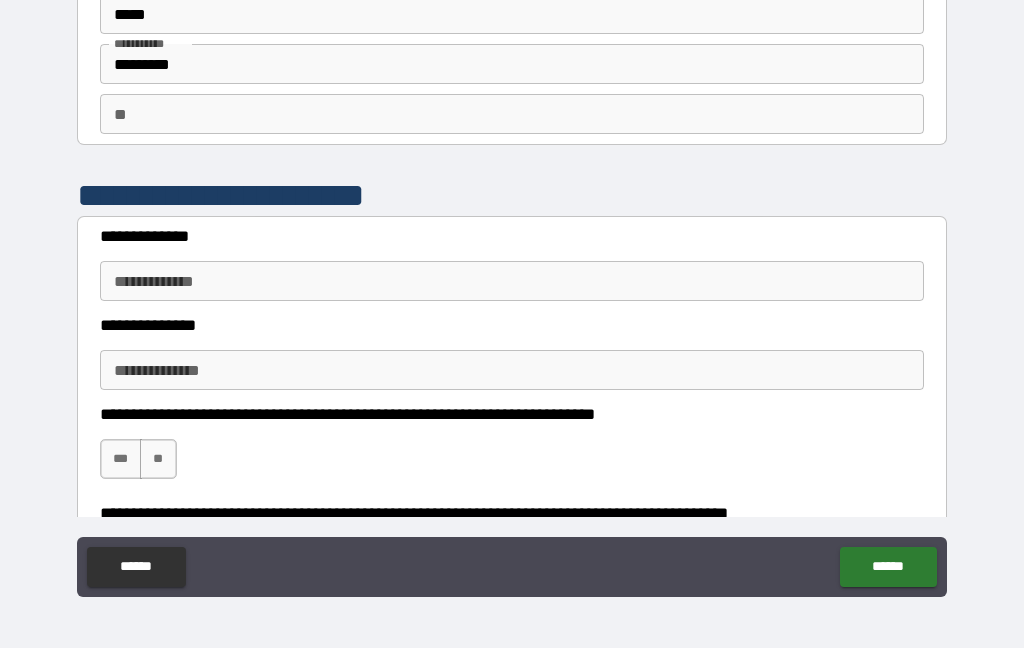 click on "**********" at bounding box center (512, 281) 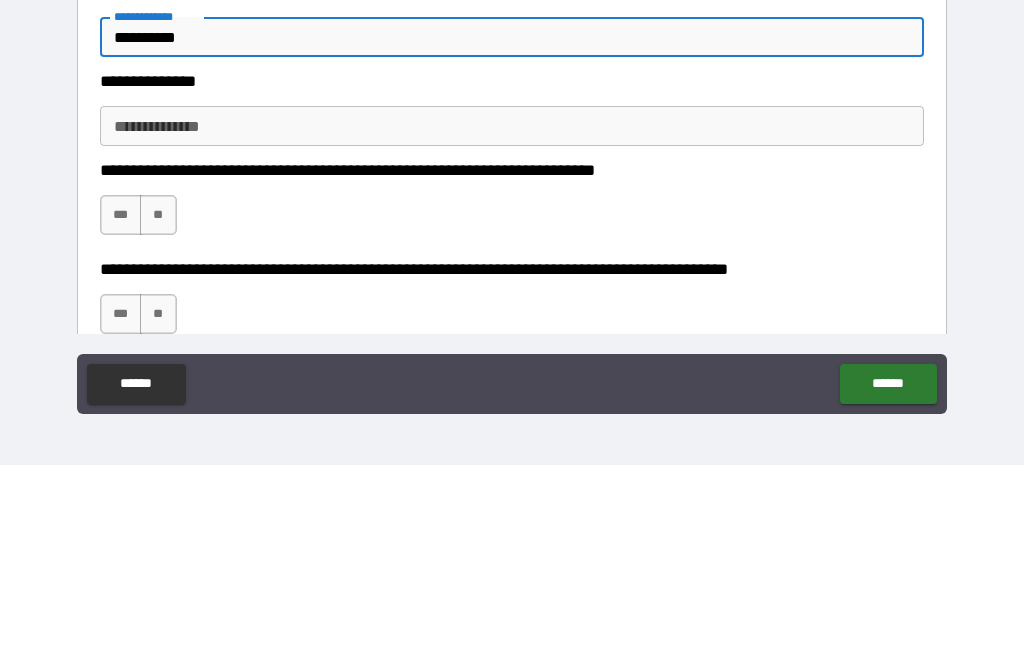 scroll, scrollTop: 141, scrollLeft: 0, axis: vertical 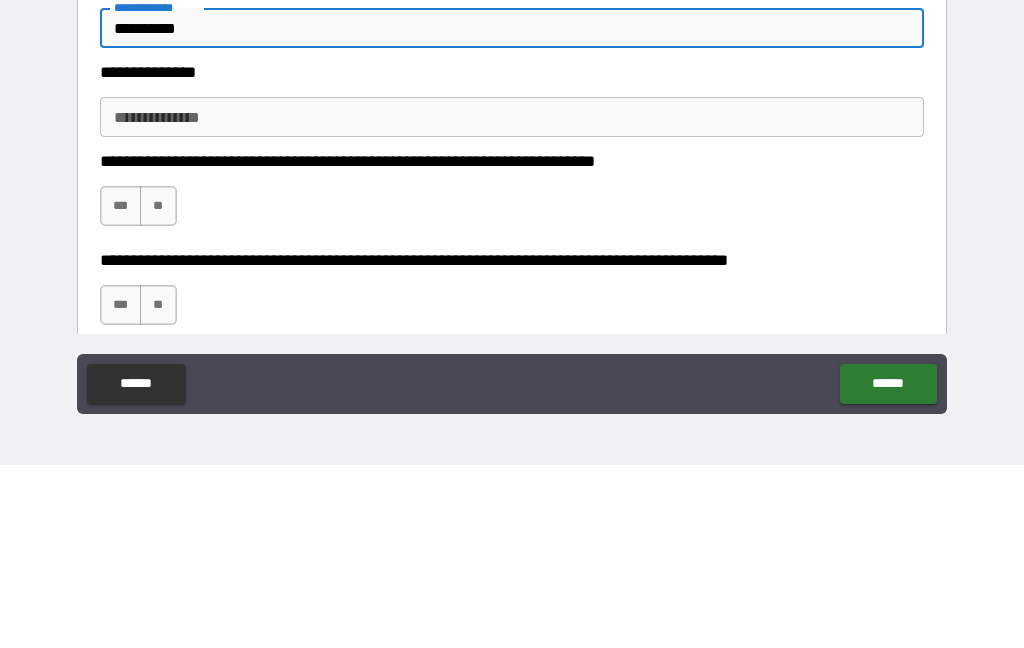 type on "**********" 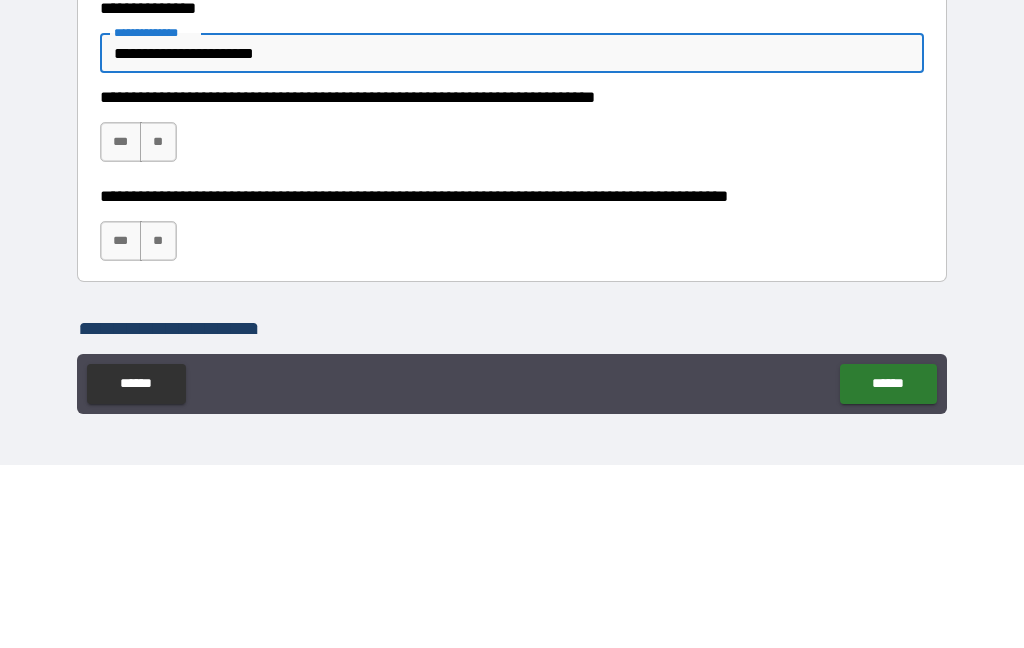 scroll, scrollTop: 206, scrollLeft: 0, axis: vertical 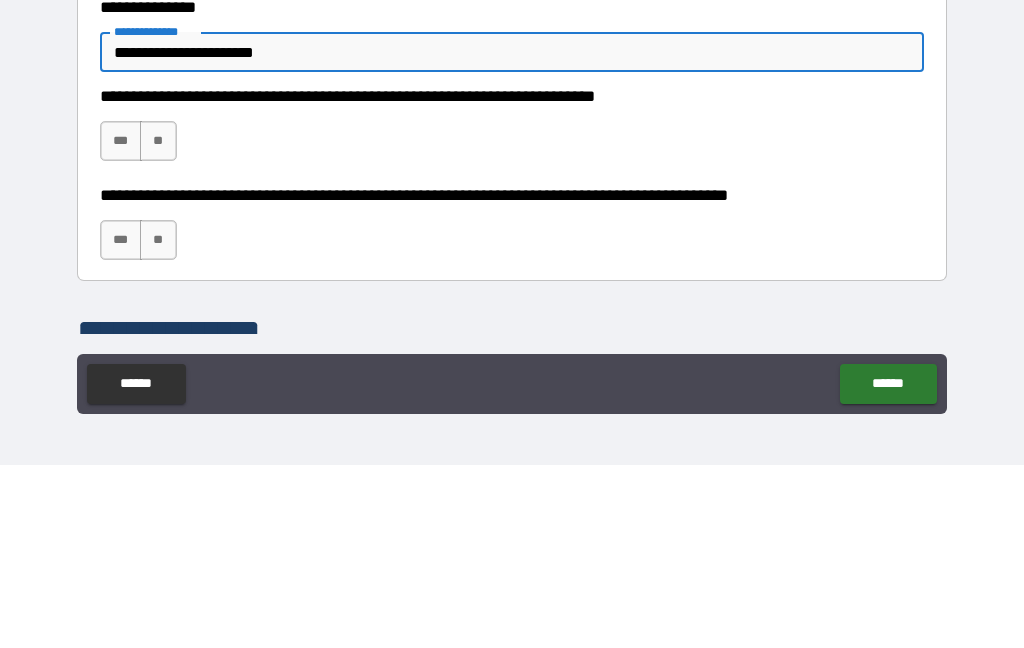 type on "**********" 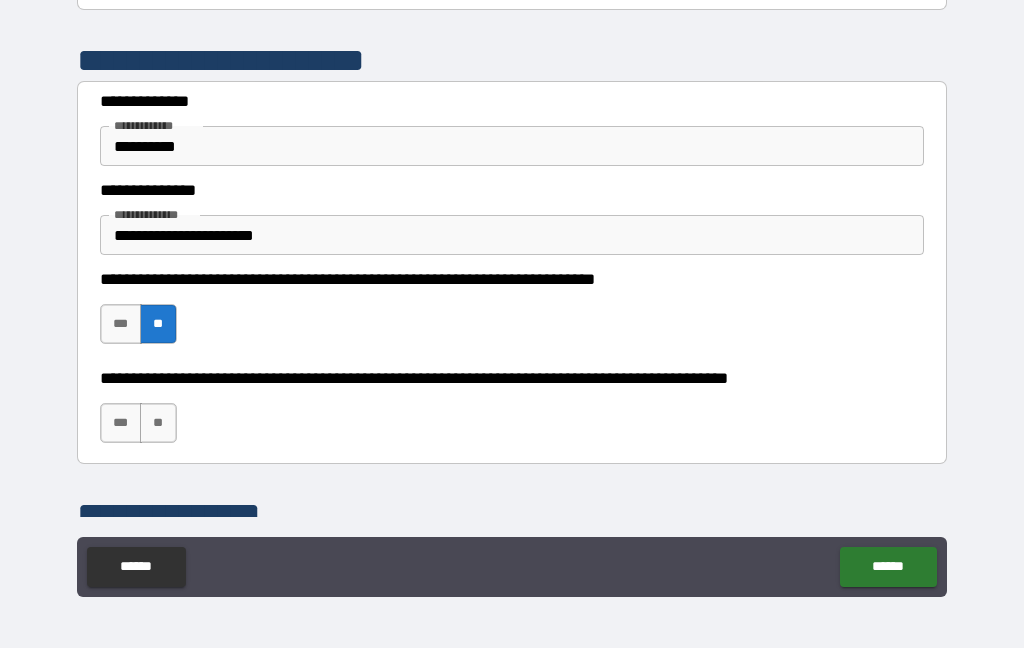 click on "**" at bounding box center [158, 423] 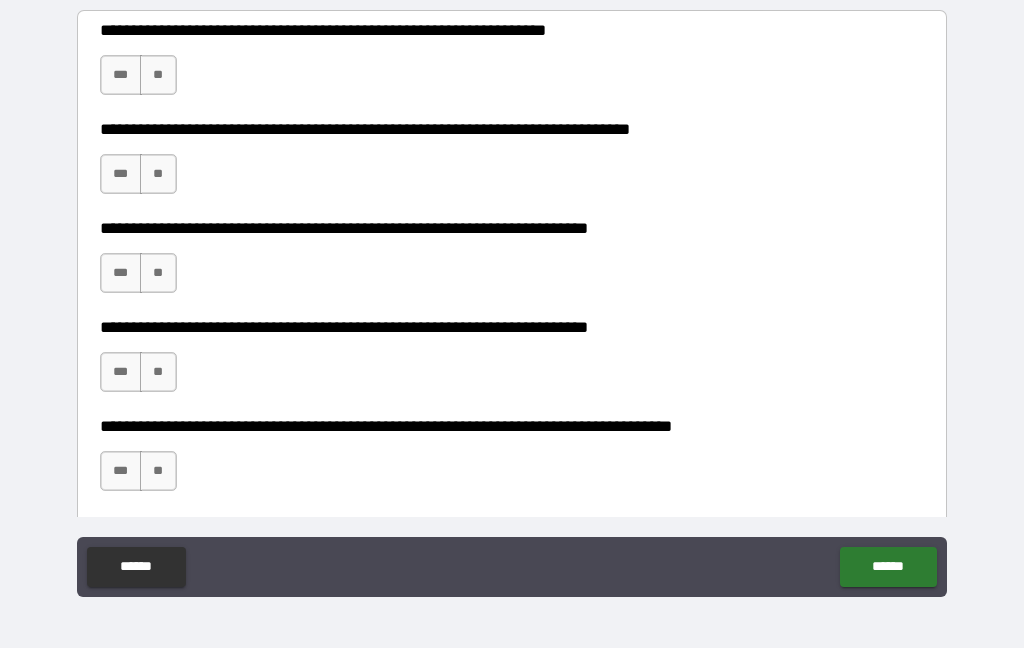 scroll, scrollTop: 732, scrollLeft: 0, axis: vertical 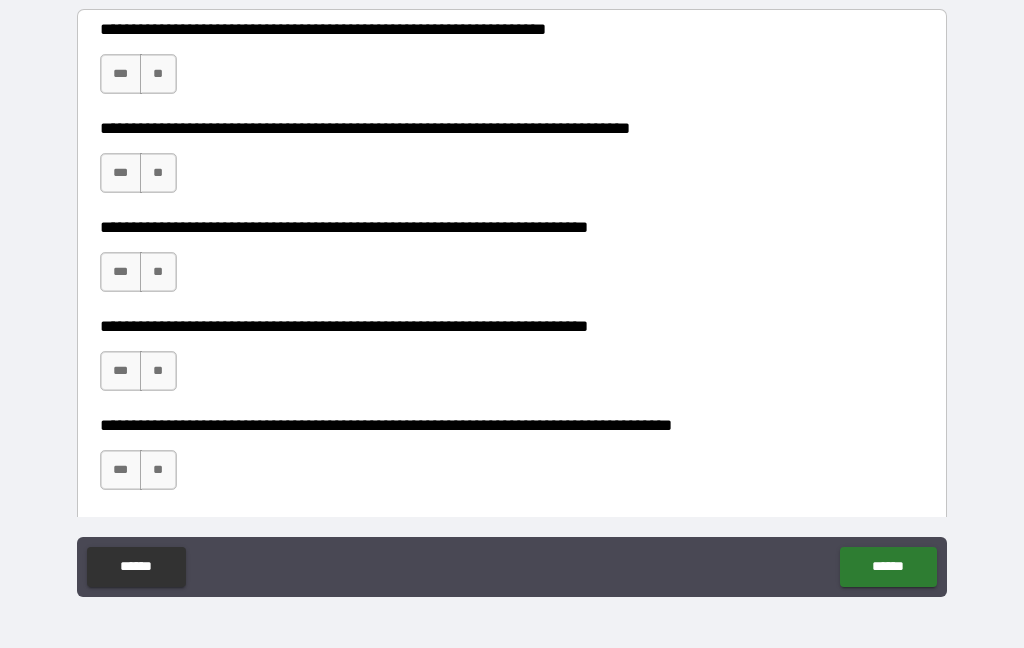 click on "**" at bounding box center [158, 74] 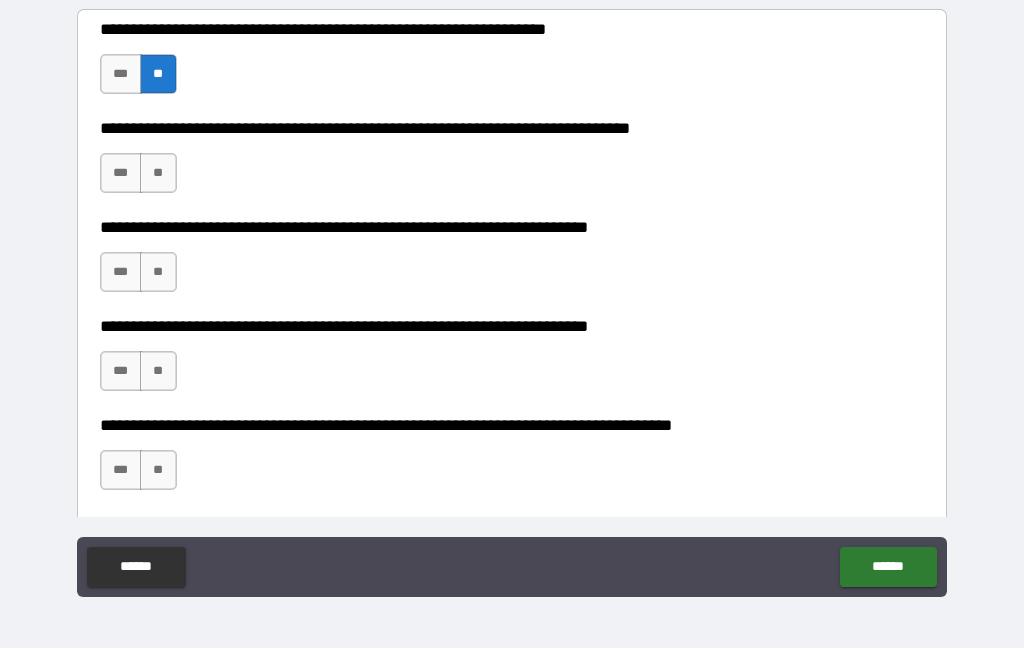 click on "**" at bounding box center [158, 173] 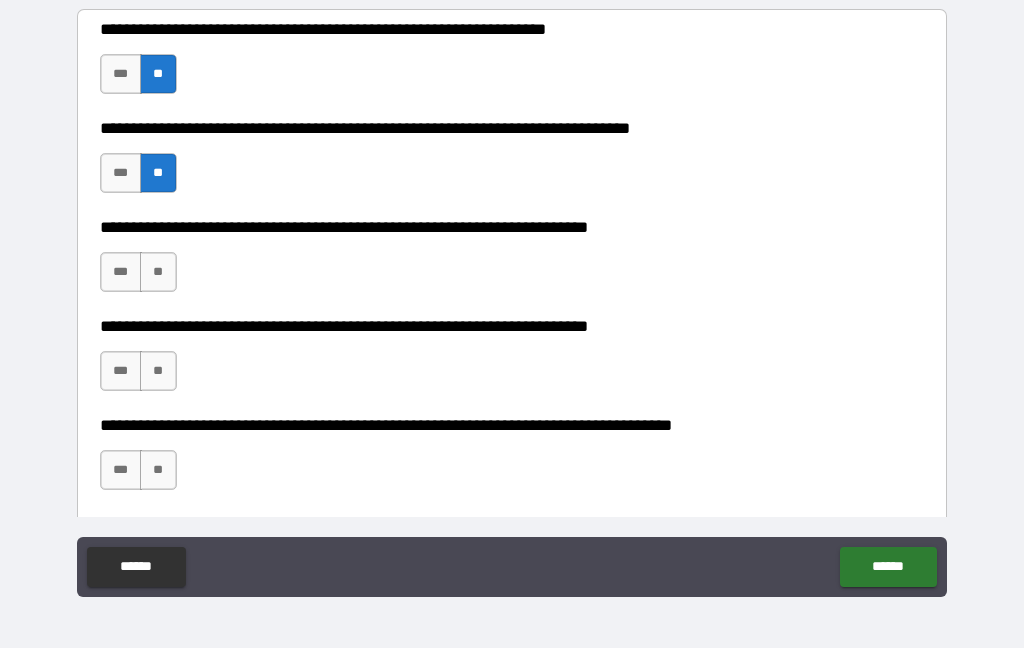 click on "**" at bounding box center [158, 272] 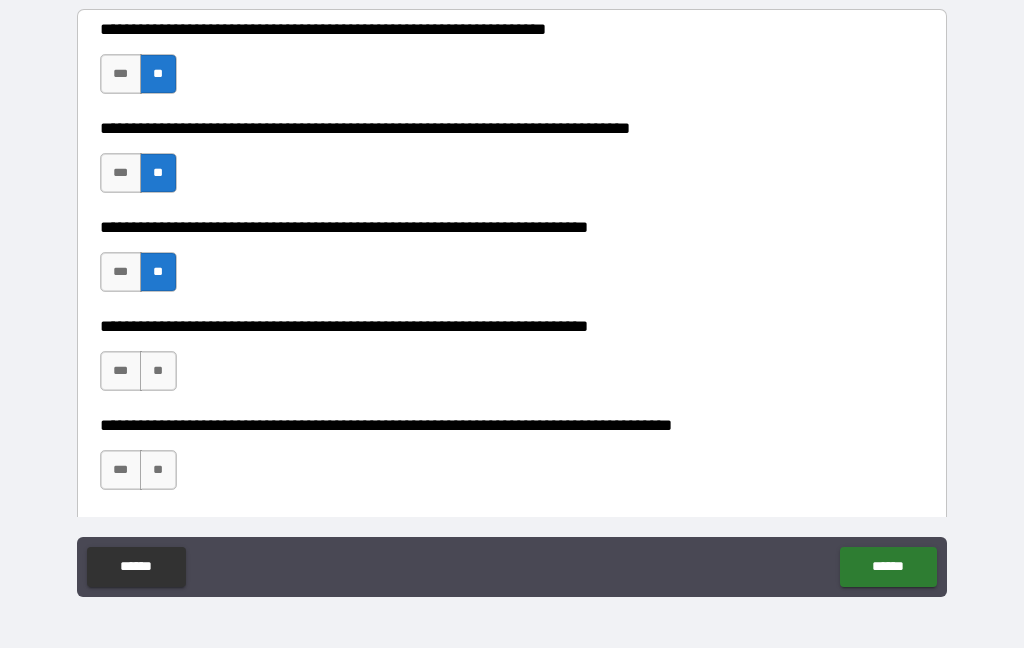 click on "**" at bounding box center [158, 371] 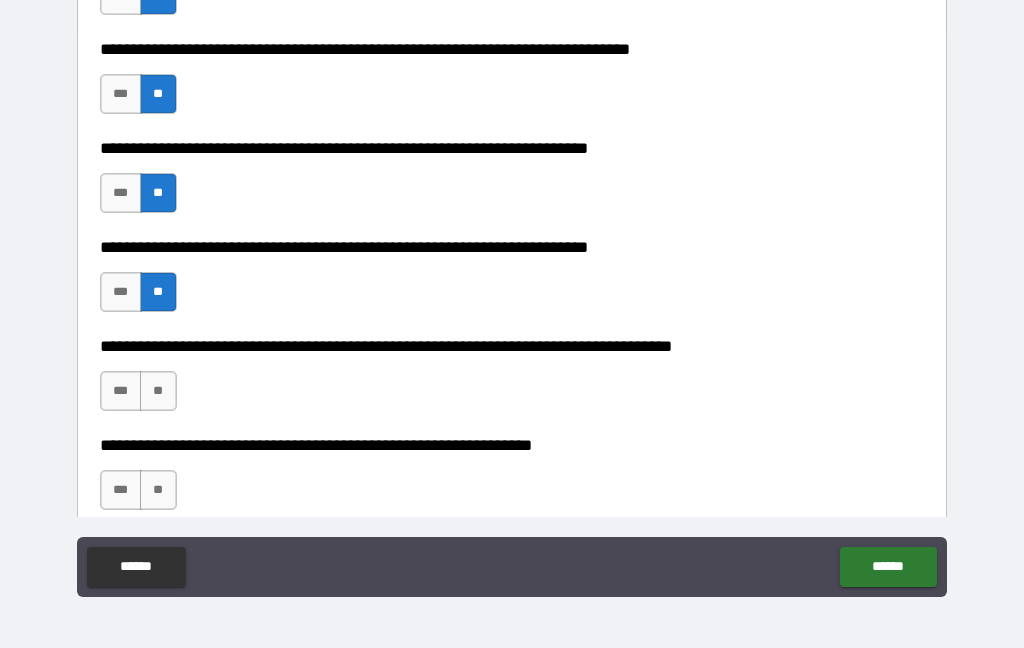 scroll, scrollTop: 817, scrollLeft: 0, axis: vertical 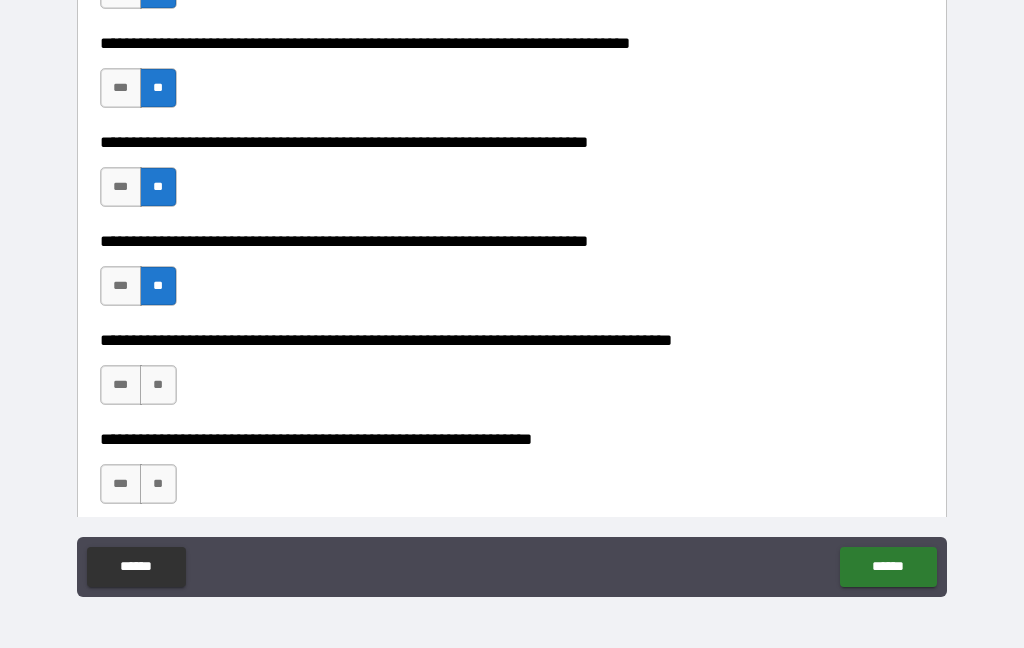click on "**" at bounding box center (158, 385) 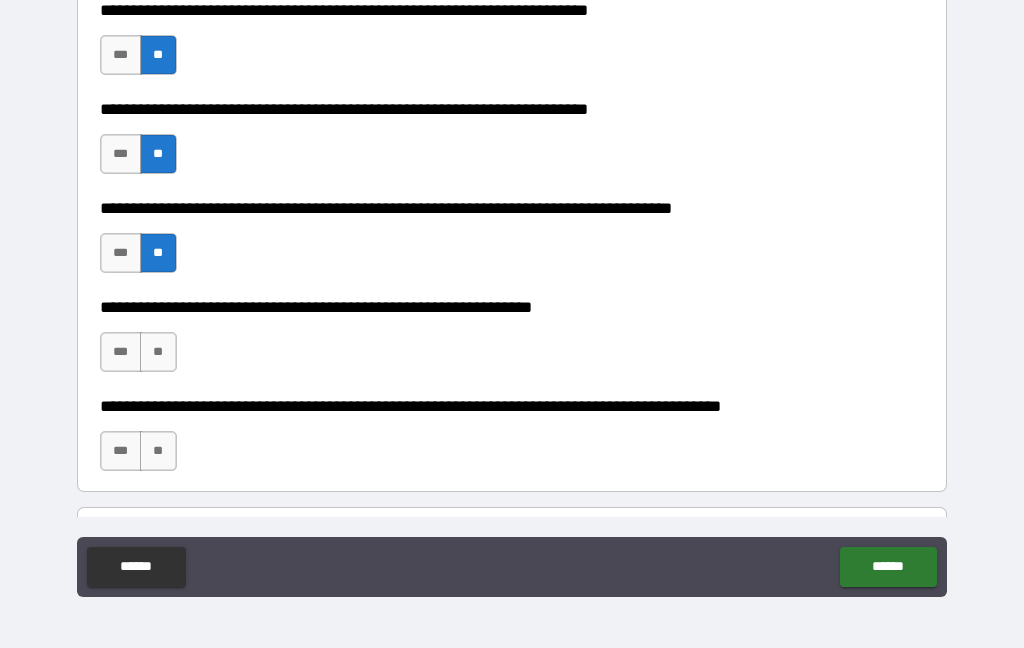 scroll, scrollTop: 960, scrollLeft: 0, axis: vertical 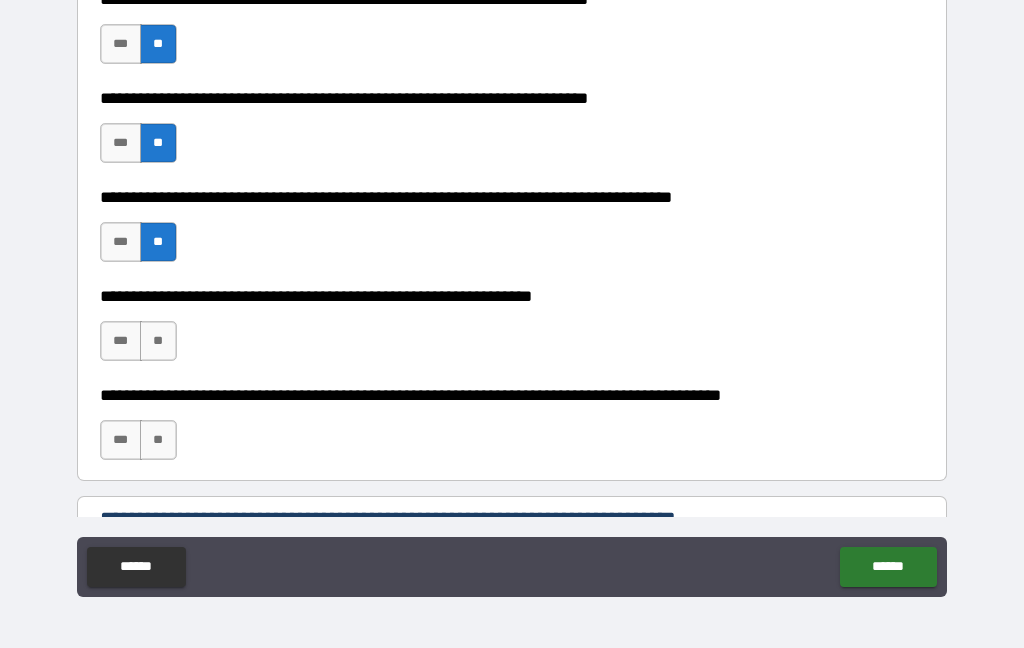 click on "***" at bounding box center [121, 341] 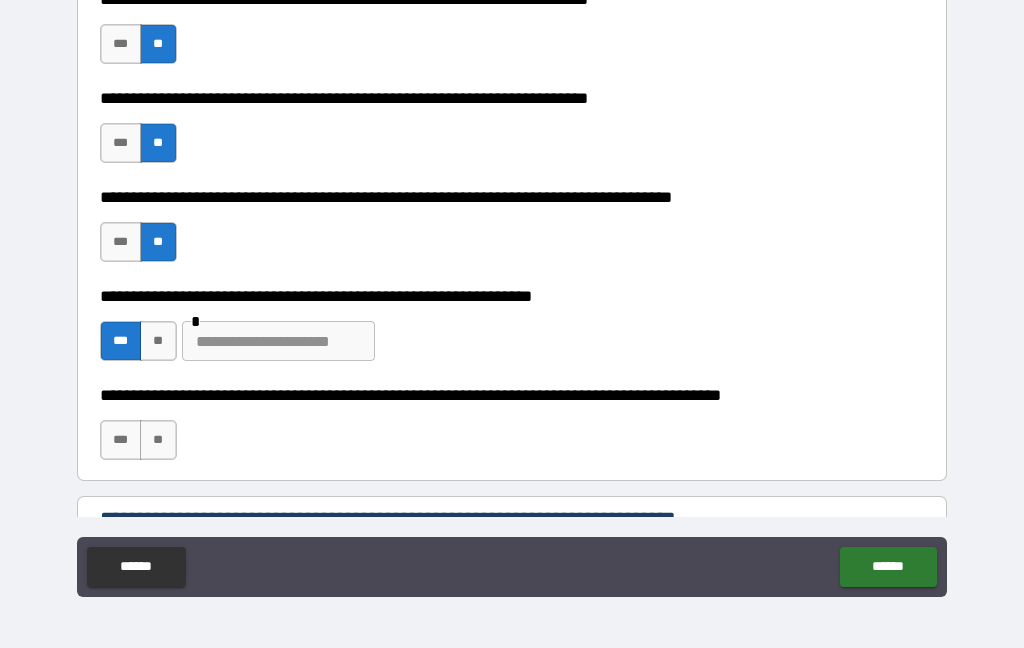 click on "**" at bounding box center [158, 341] 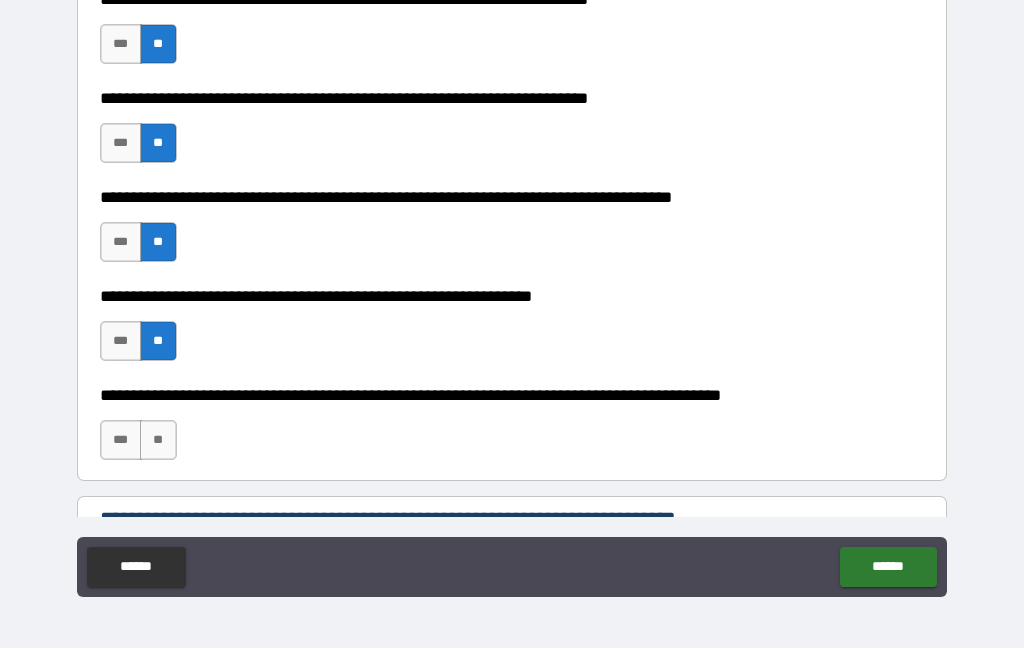 click on "***" at bounding box center (121, 143) 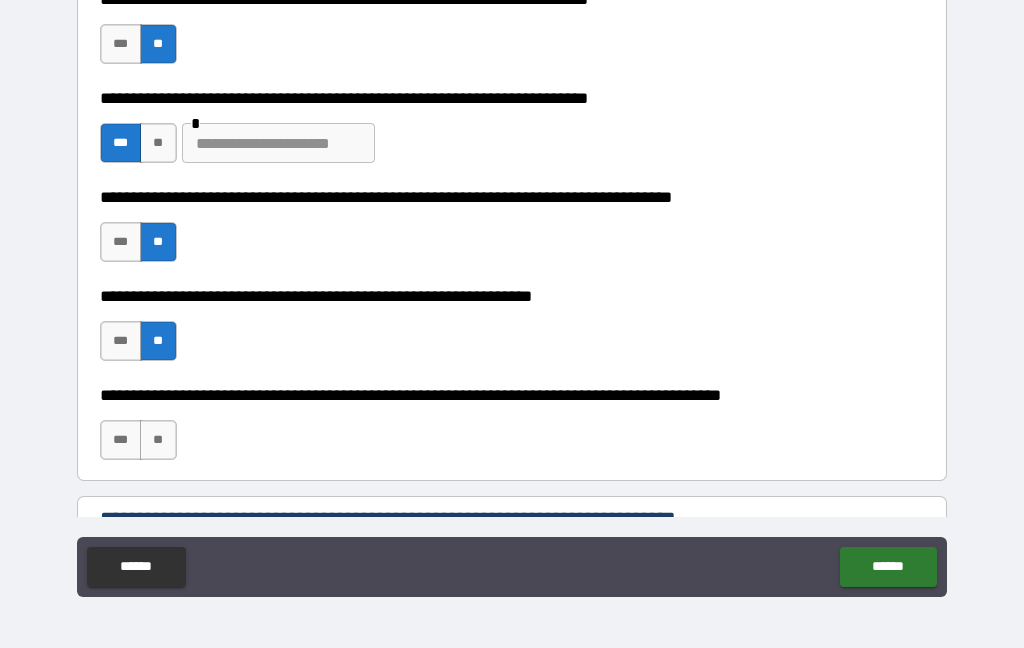 click at bounding box center (278, 143) 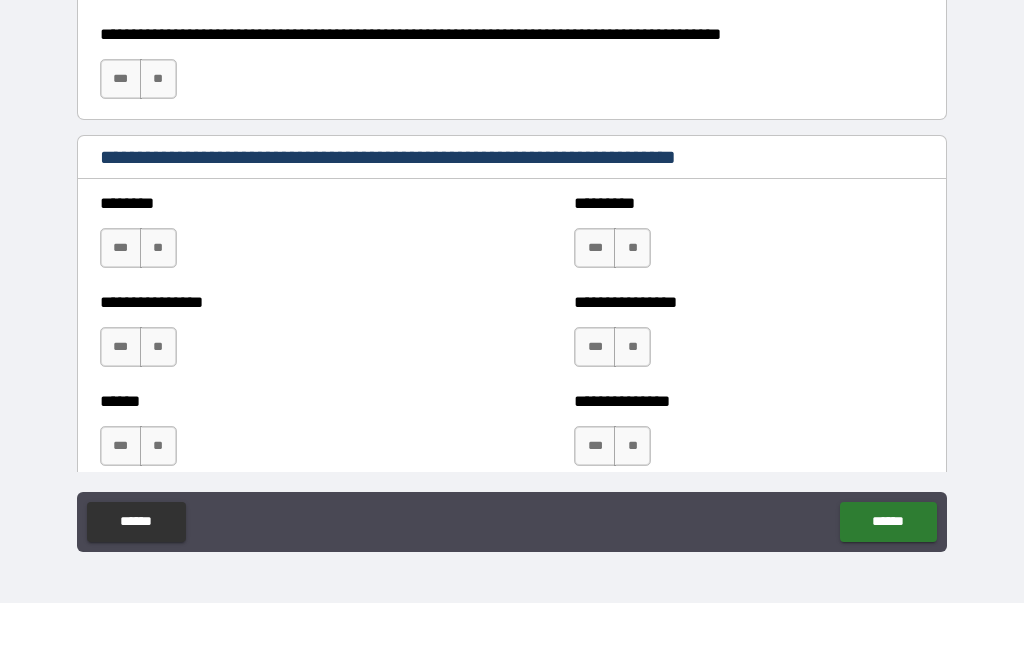 scroll, scrollTop: 1277, scrollLeft: 0, axis: vertical 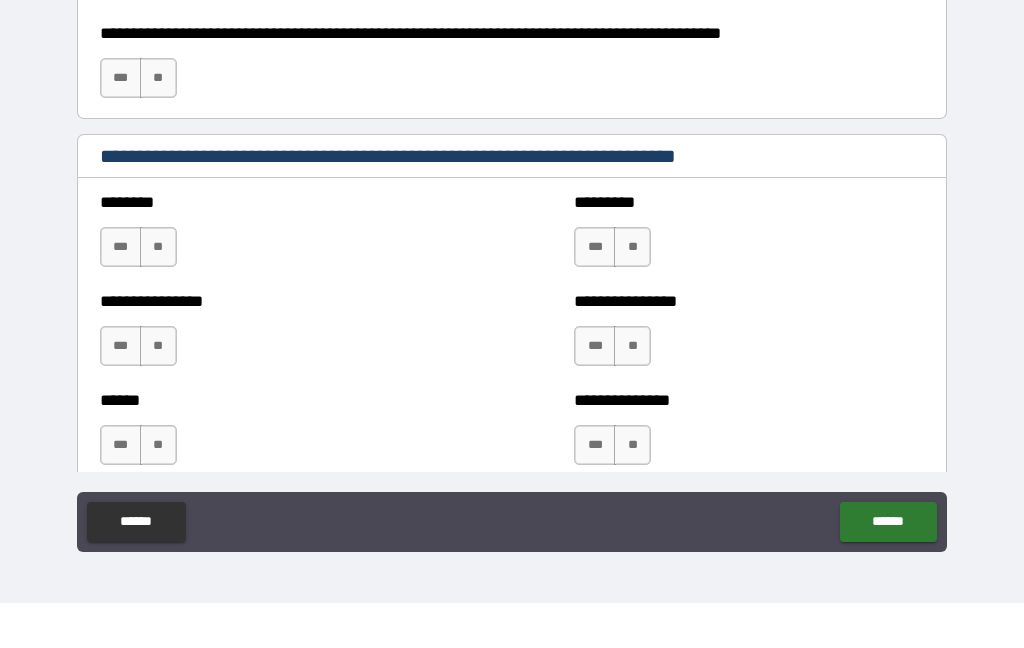 type on "****" 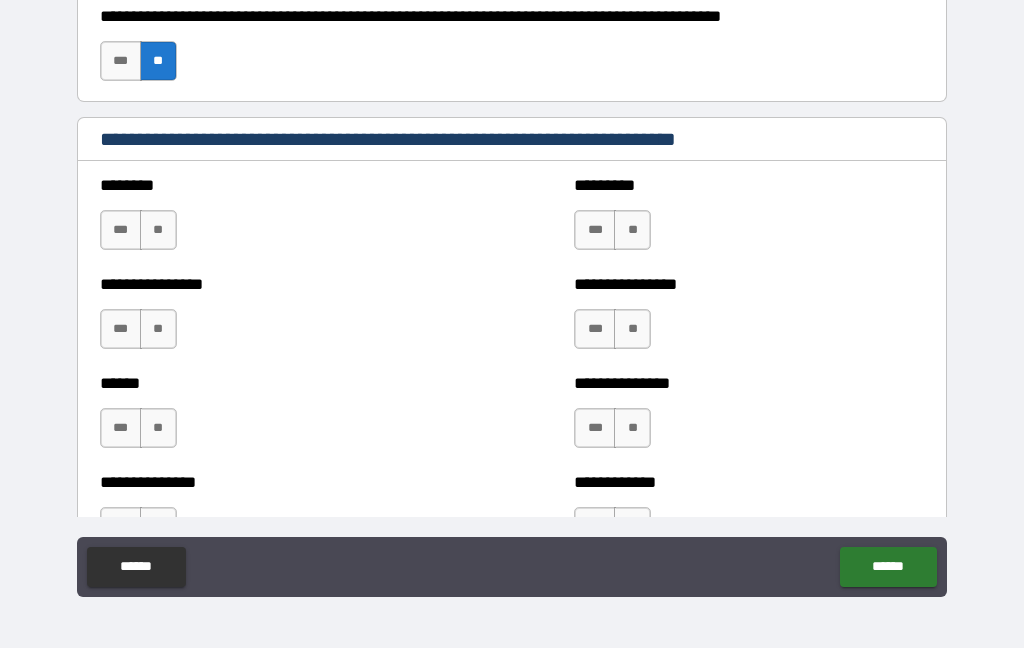 scroll, scrollTop: 1340, scrollLeft: 0, axis: vertical 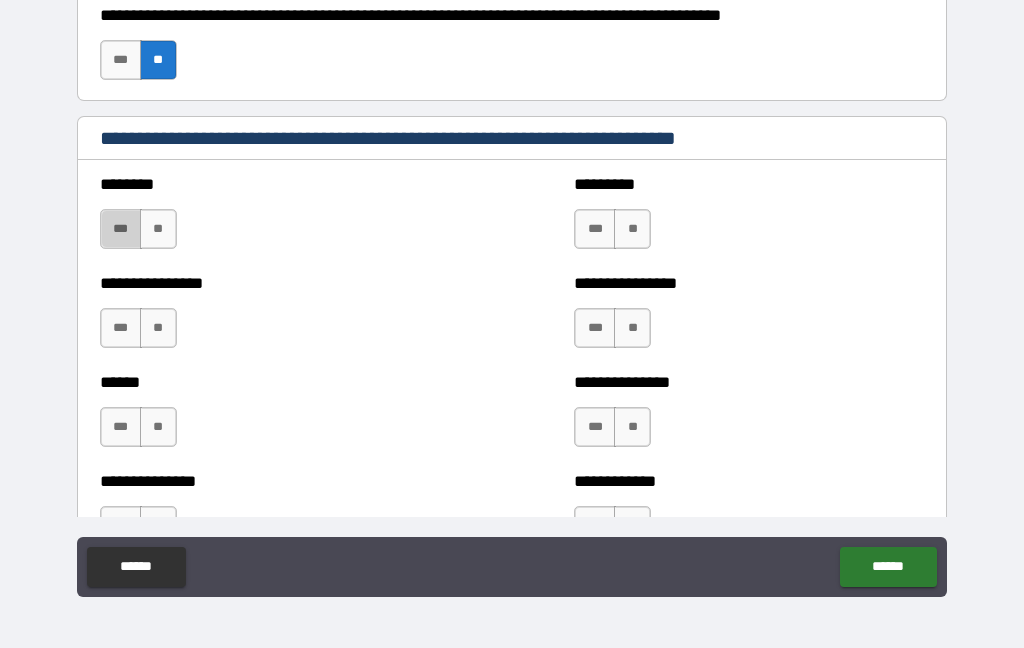 click on "***" at bounding box center [121, 229] 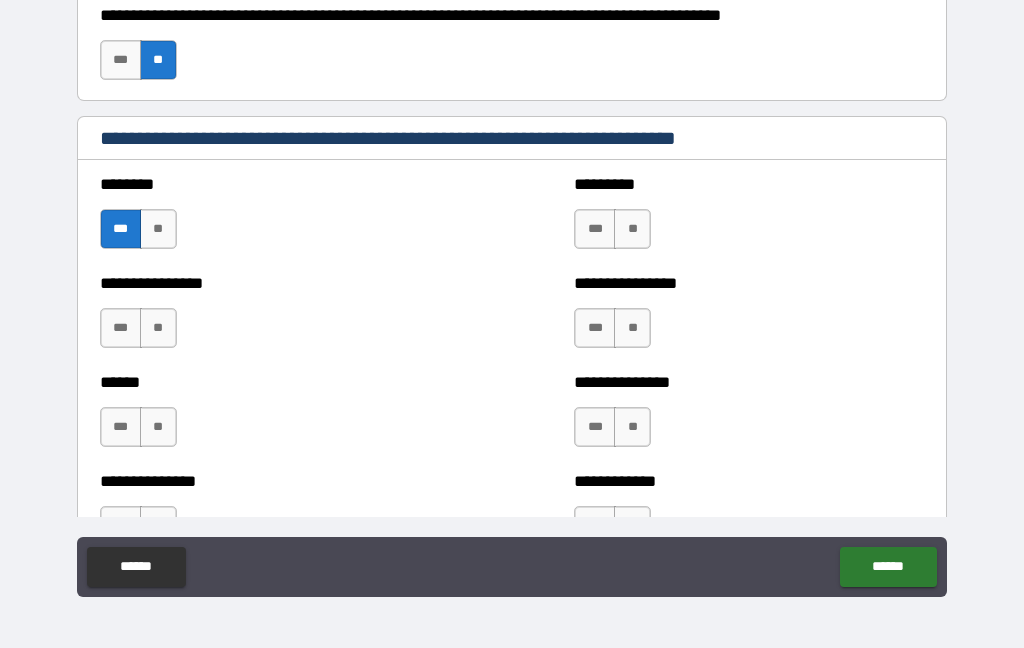 click on "**" at bounding box center [158, 328] 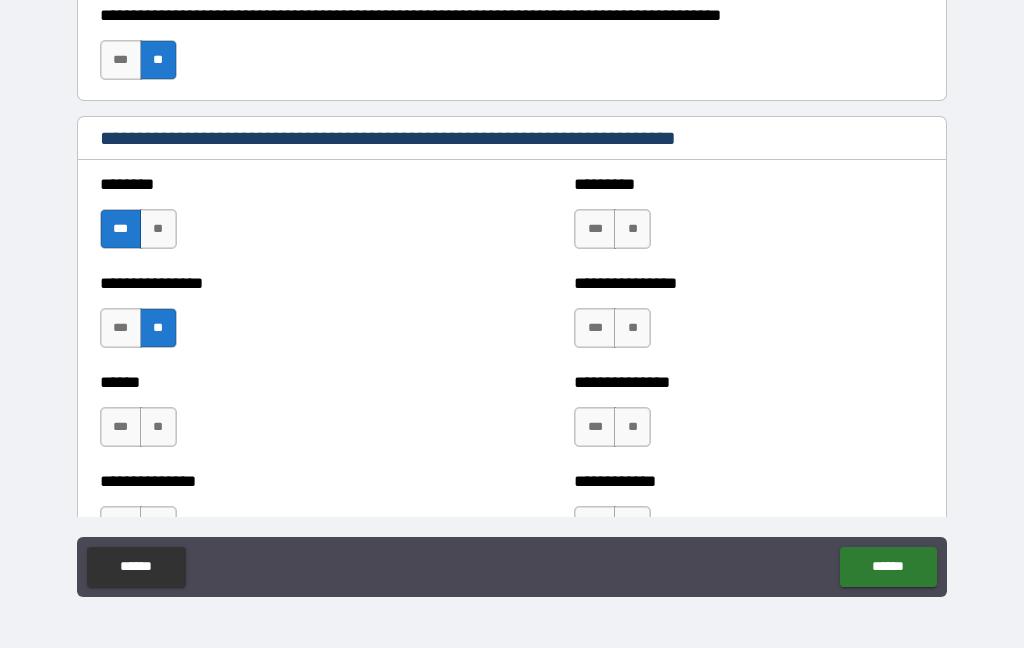 click on "**" at bounding box center (158, 427) 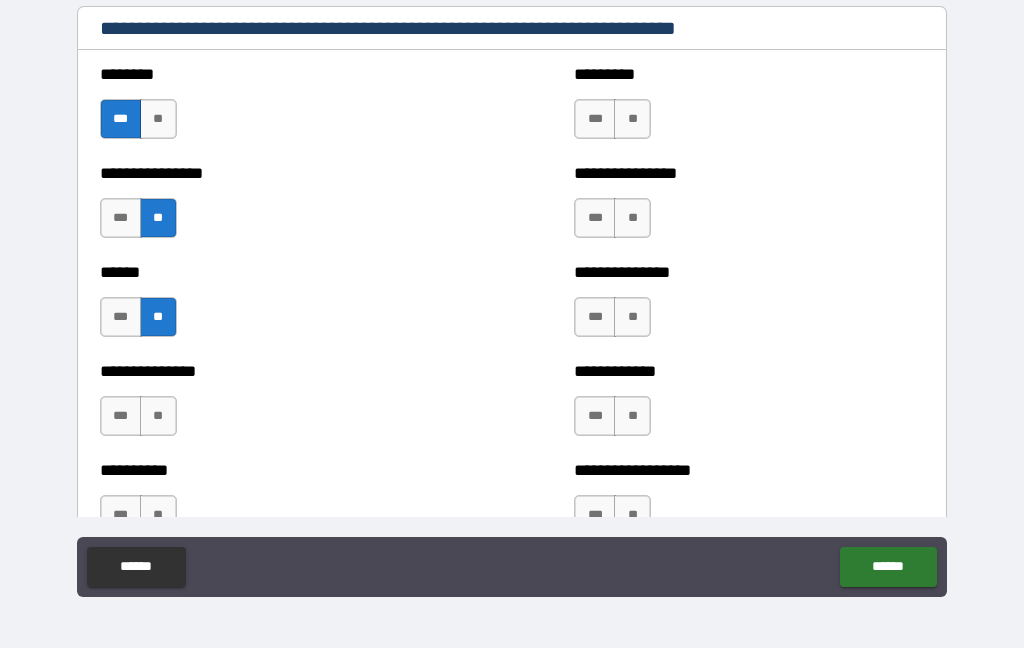 scroll, scrollTop: 1515, scrollLeft: 0, axis: vertical 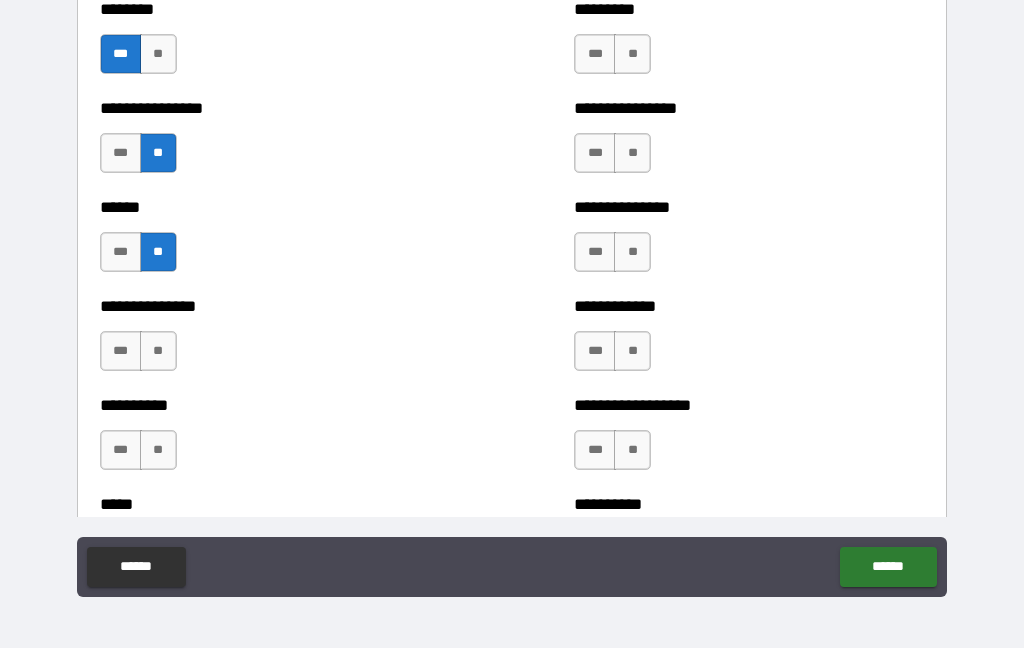 click on "**" at bounding box center (158, 351) 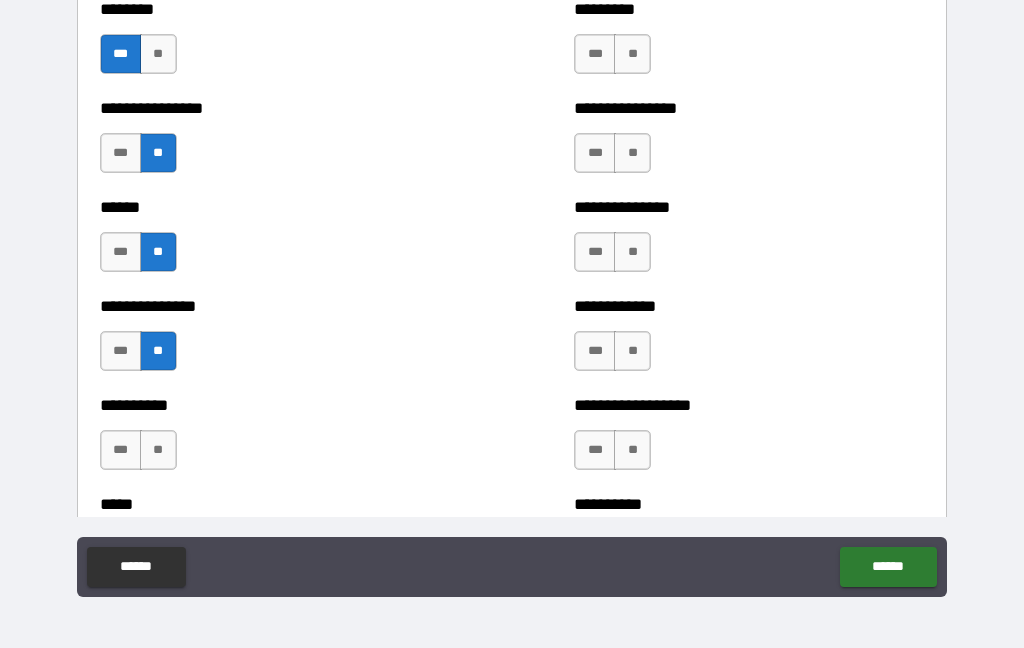 click on "**" at bounding box center (158, 450) 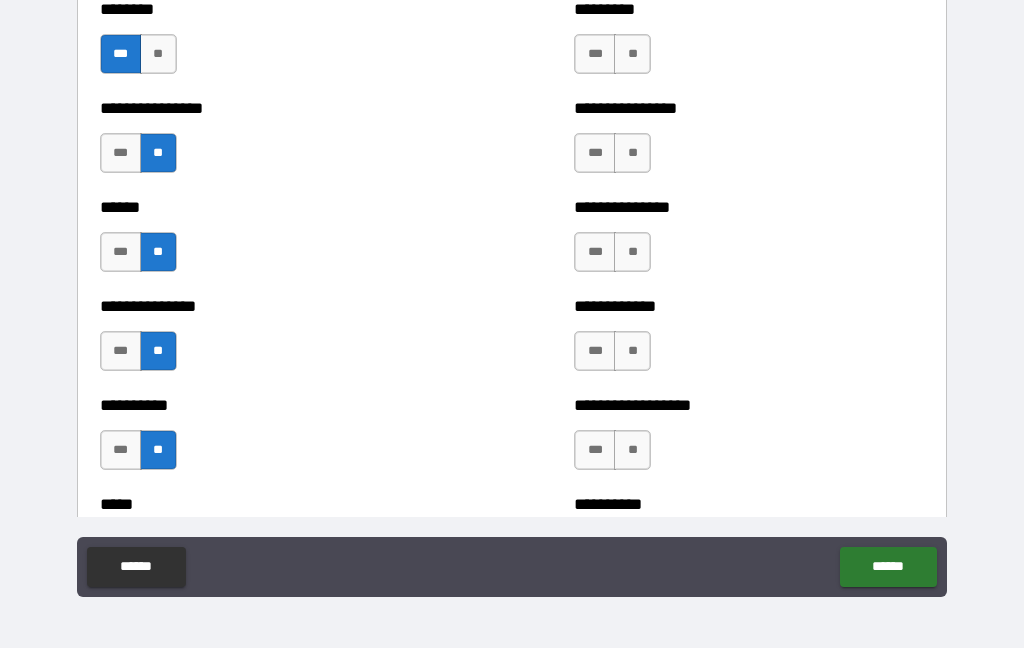 click on "**" at bounding box center [632, 54] 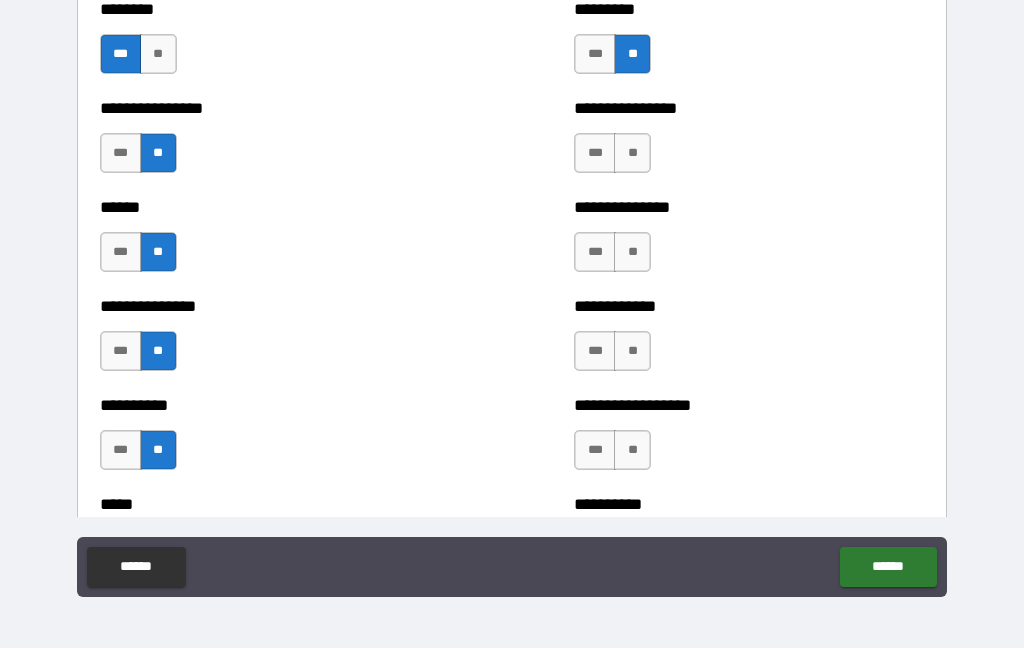 click on "**" at bounding box center (632, 153) 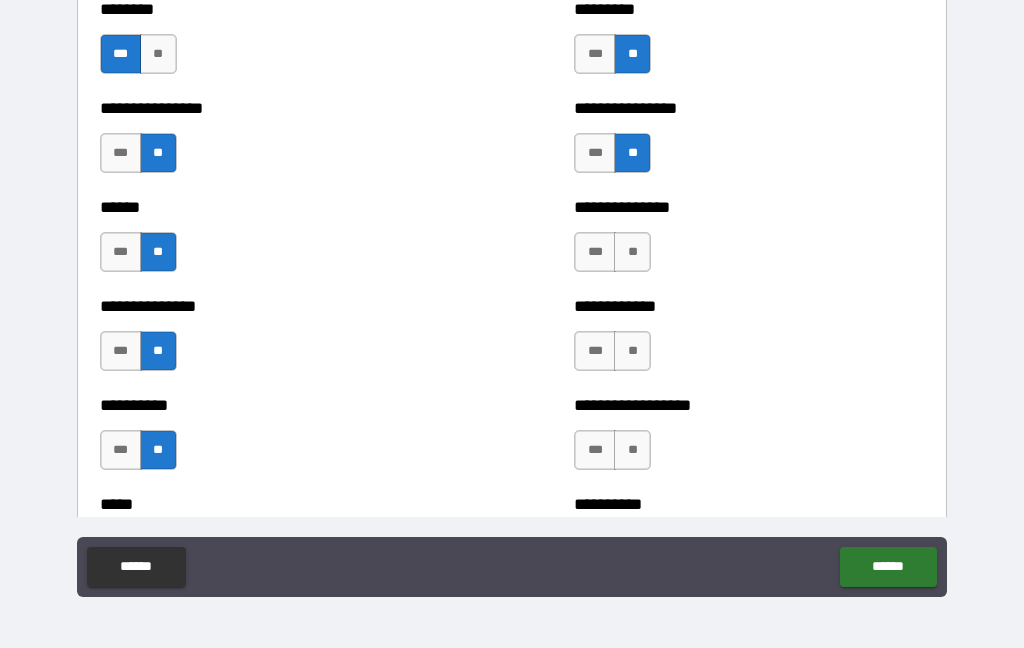 click on "**" at bounding box center (632, 252) 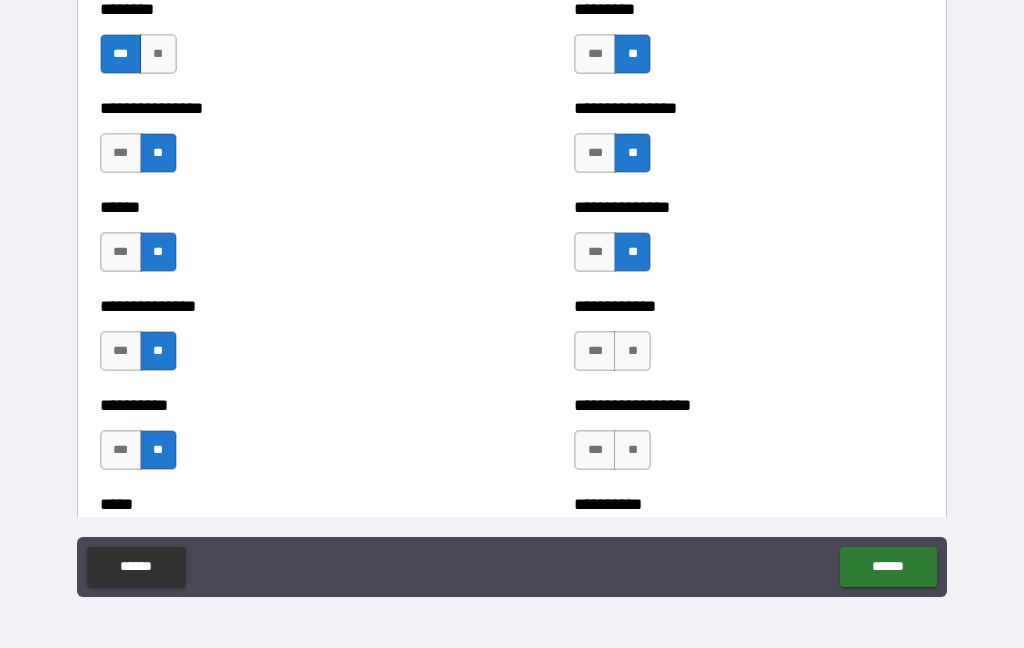 click on "**" at bounding box center [632, 351] 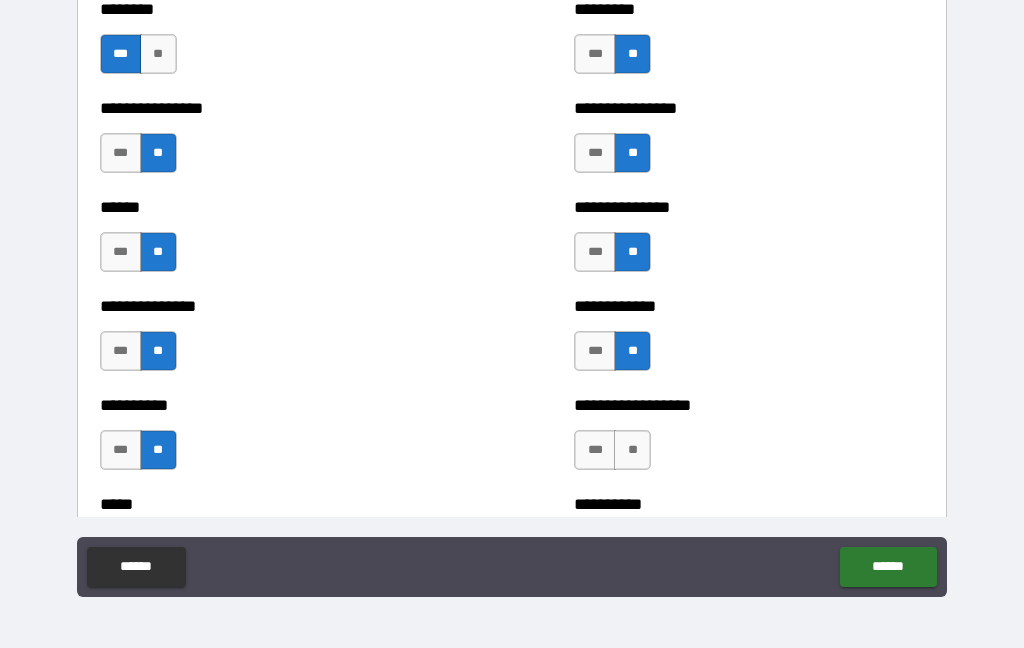 click on "**" at bounding box center (632, 450) 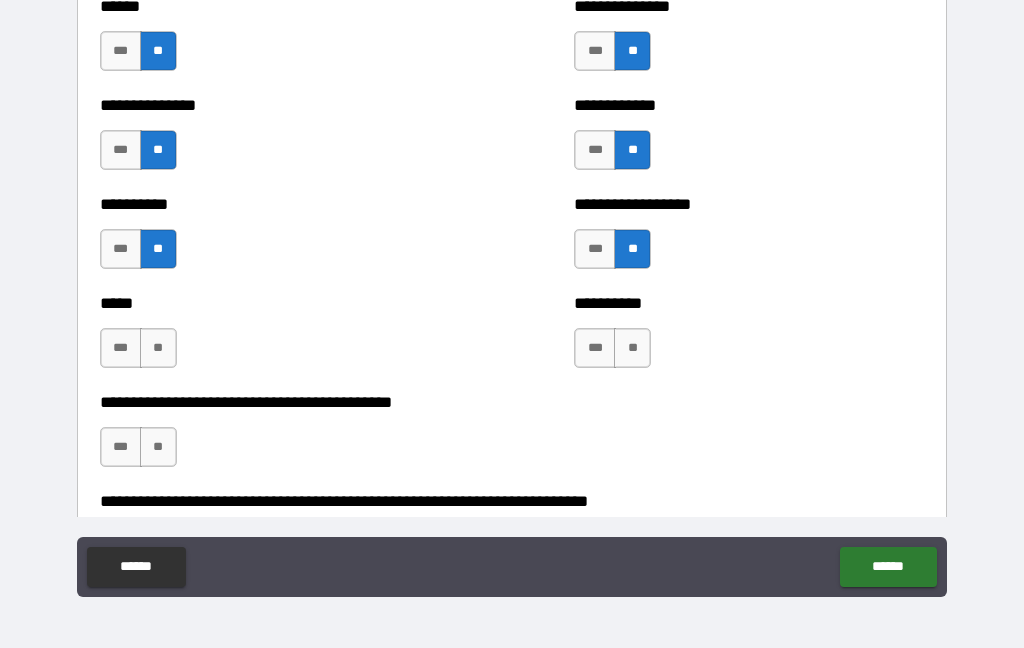 scroll, scrollTop: 1729, scrollLeft: 0, axis: vertical 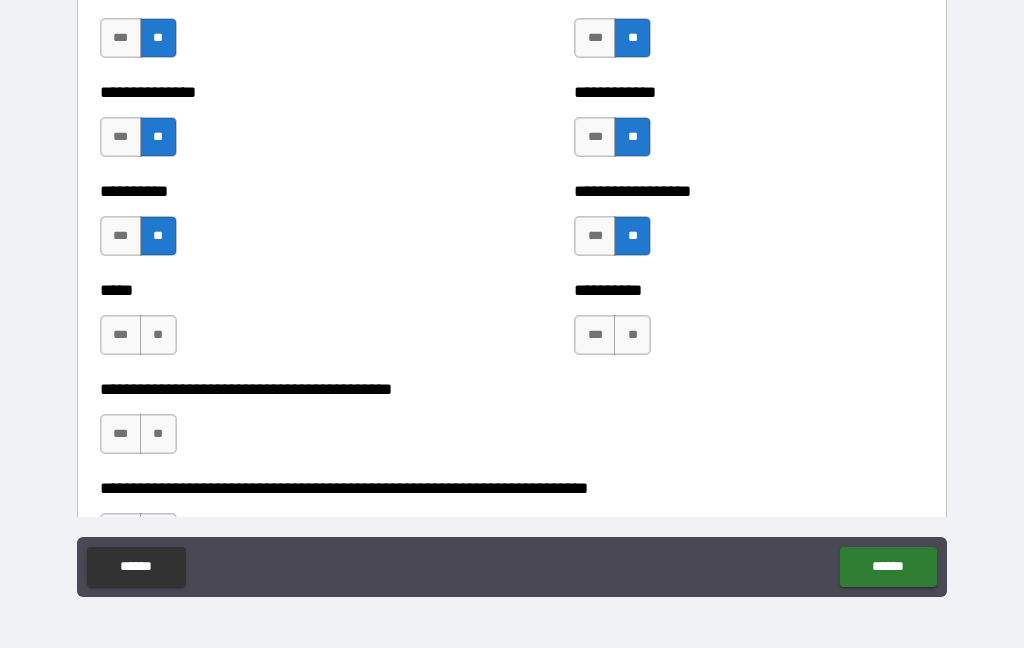 click on "**" at bounding box center (632, 335) 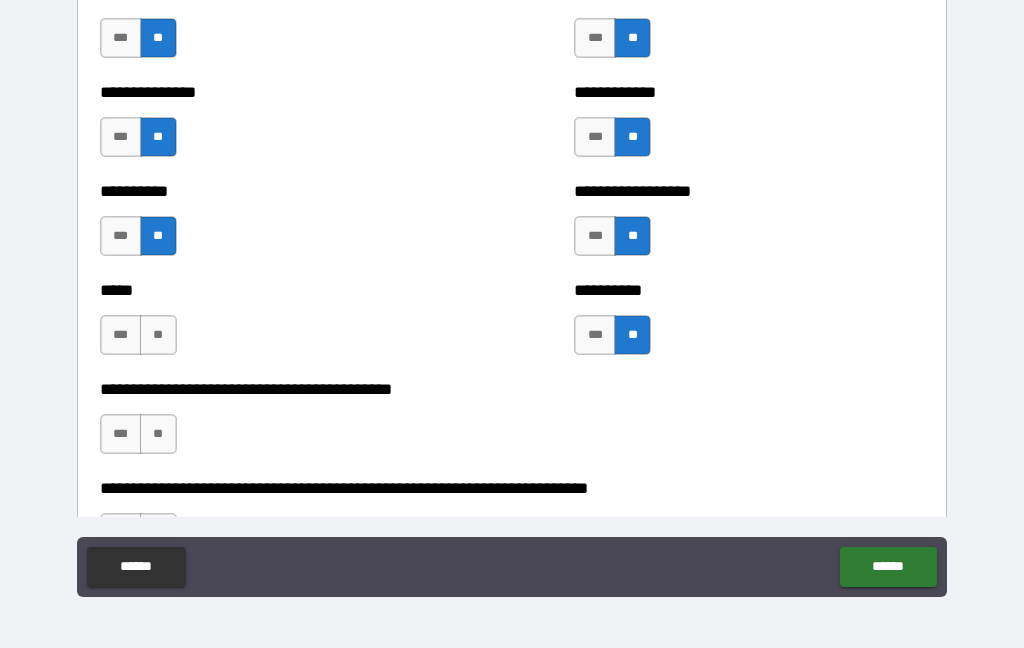 click on "**" at bounding box center (158, 335) 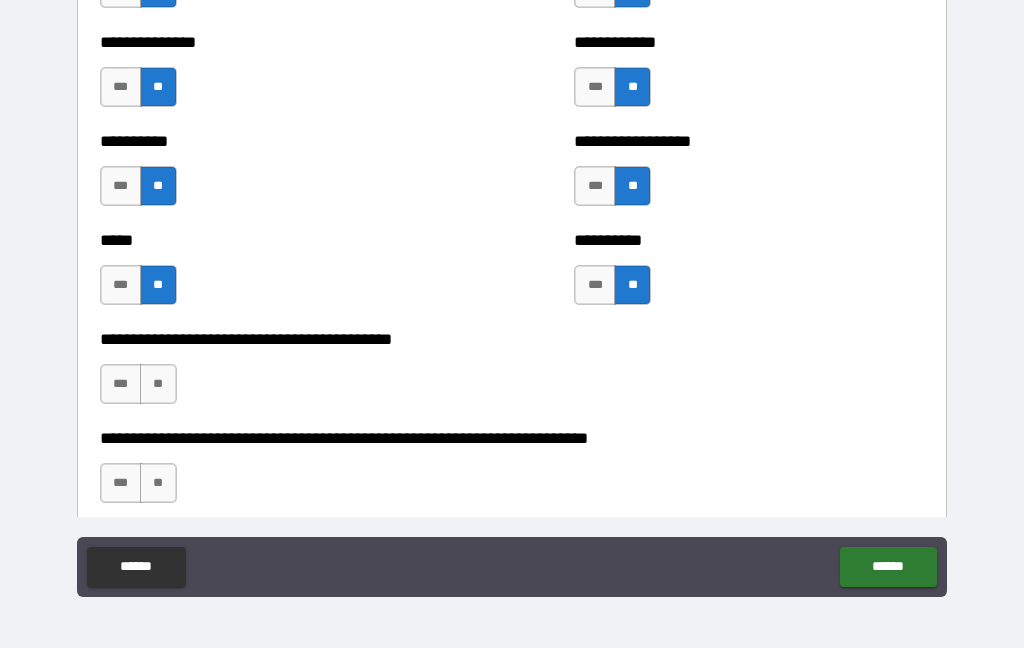 scroll, scrollTop: 1779, scrollLeft: 0, axis: vertical 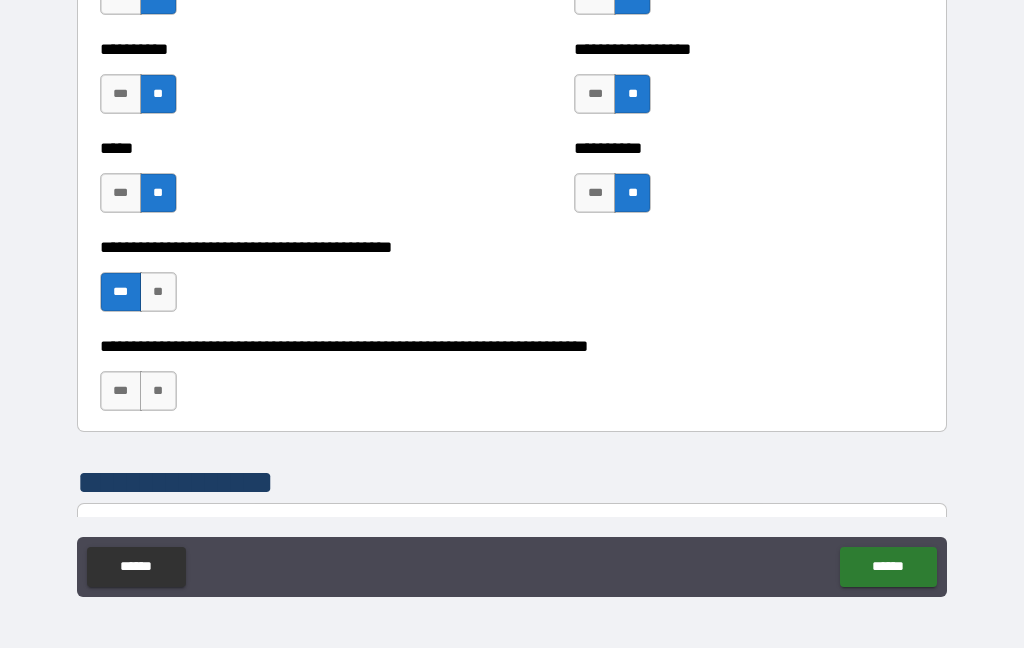 click on "**" at bounding box center [158, 391] 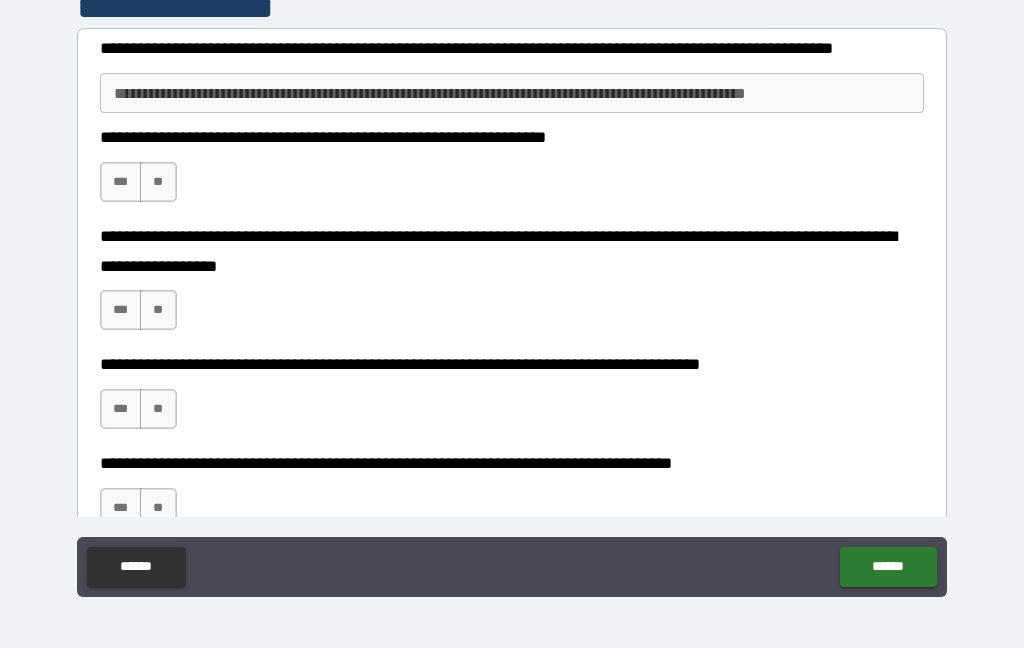scroll, scrollTop: 2350, scrollLeft: 0, axis: vertical 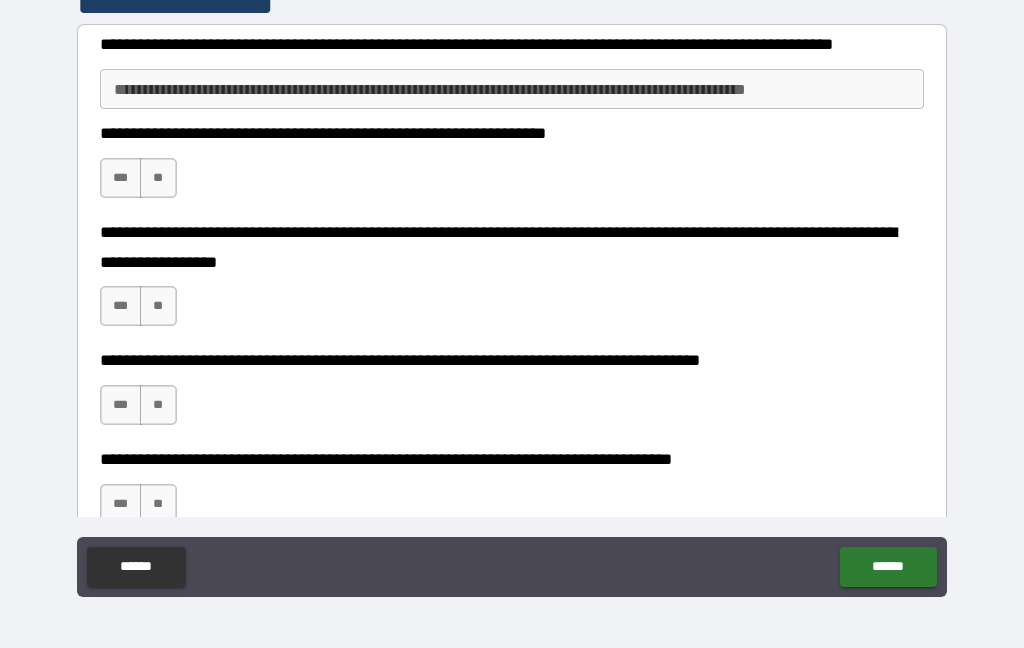 click on "**********" at bounding box center (512, 89) 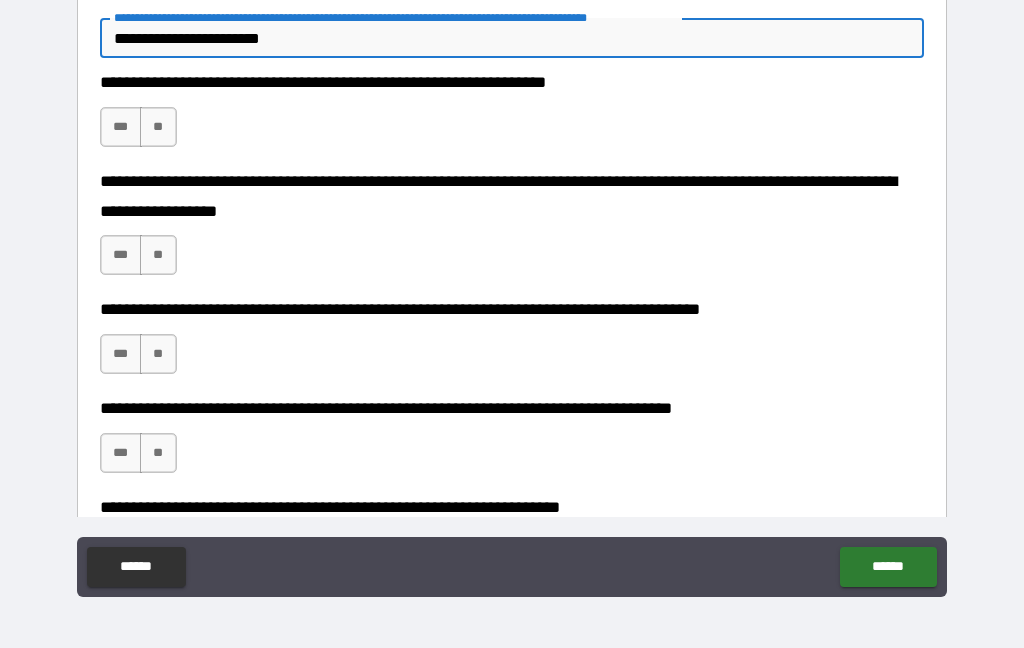 scroll, scrollTop: 2410, scrollLeft: 0, axis: vertical 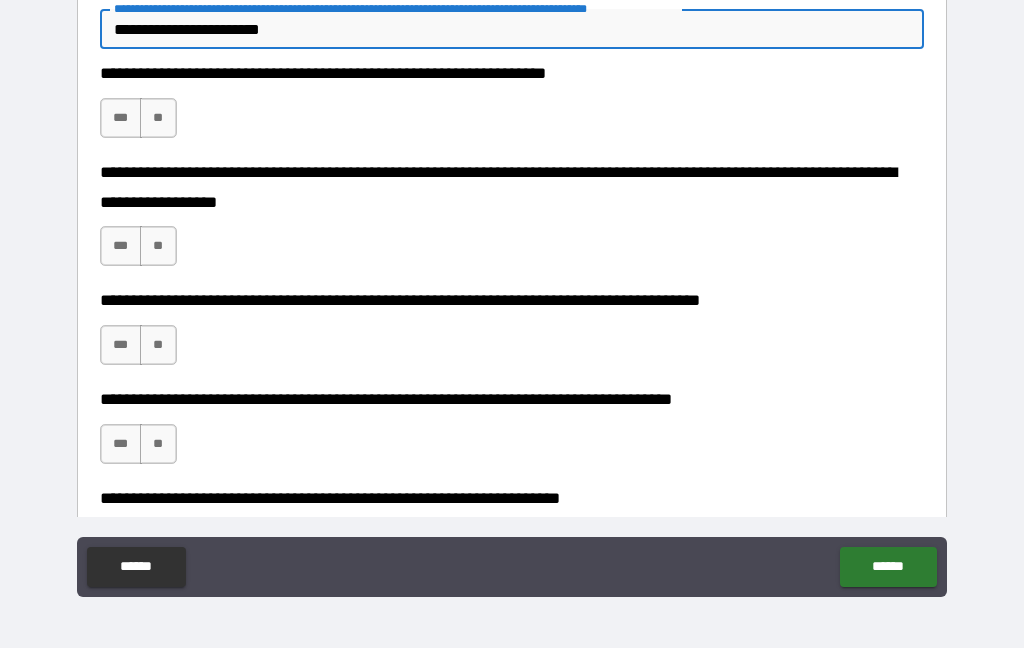 type on "**********" 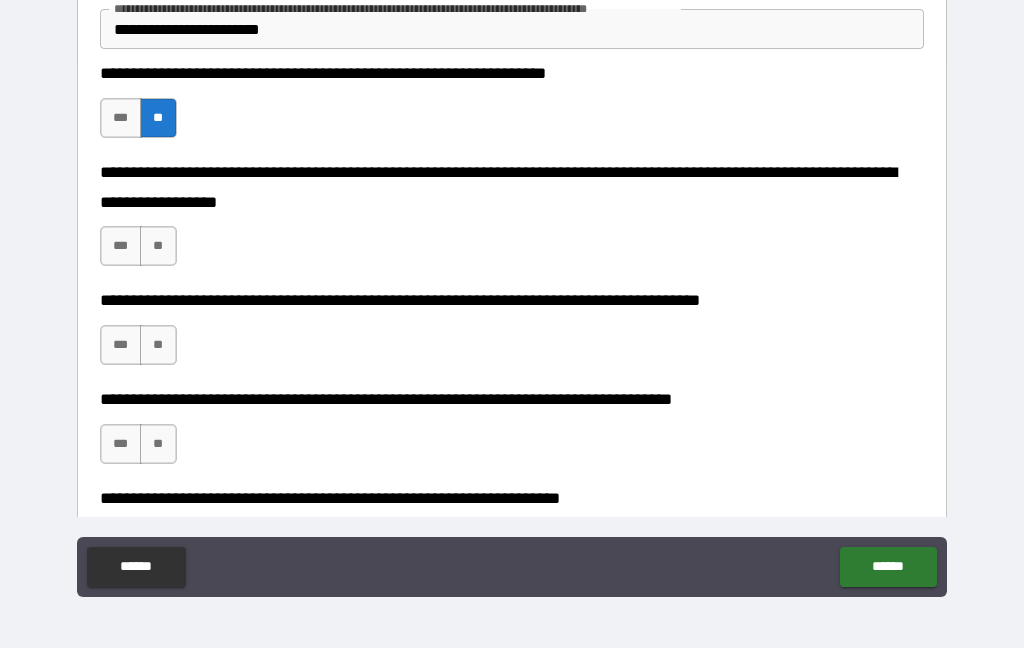 click on "**" at bounding box center [158, 246] 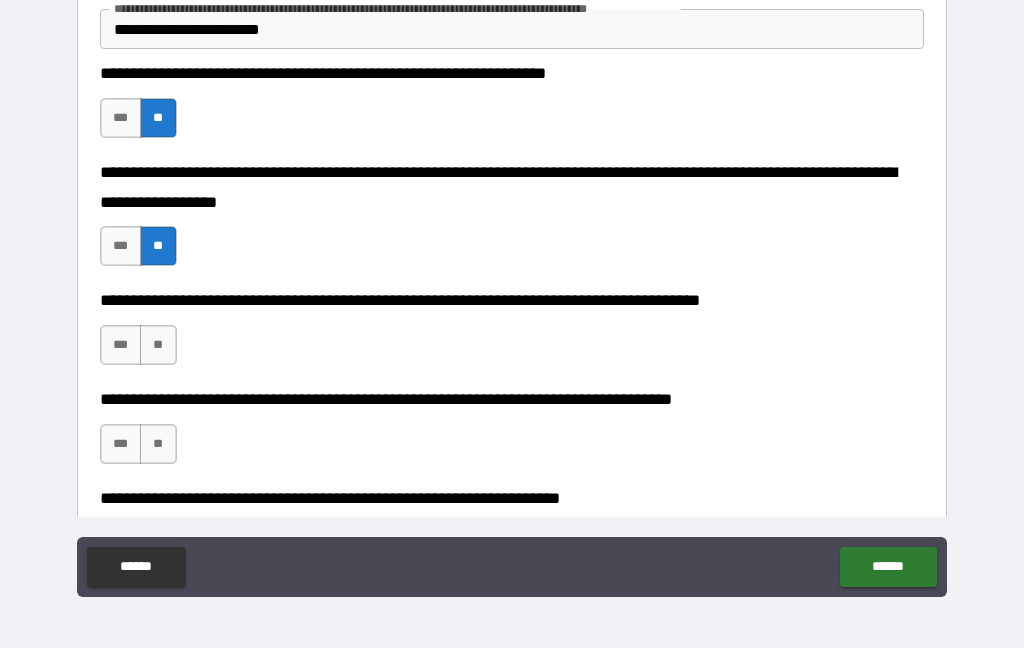 click on "**" at bounding box center [158, 345] 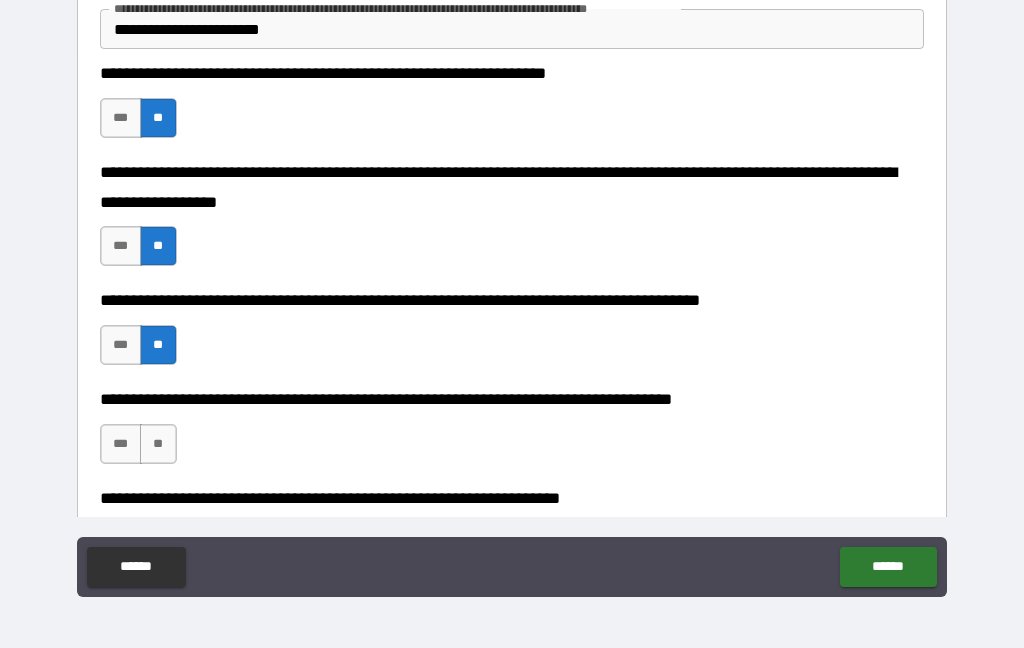 click on "**" at bounding box center [158, 444] 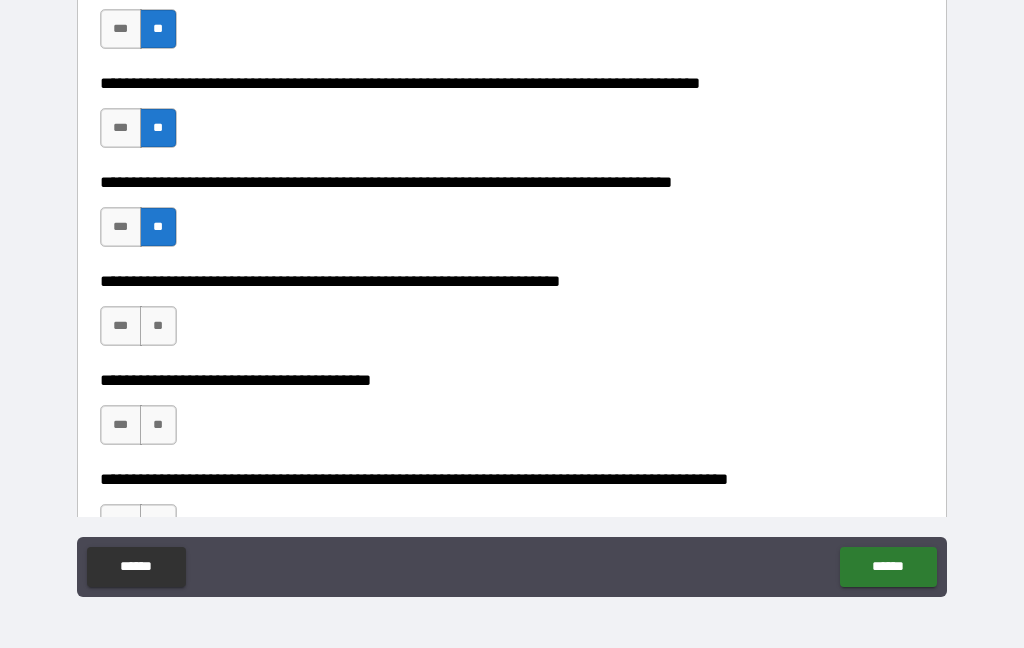 scroll, scrollTop: 2632, scrollLeft: 0, axis: vertical 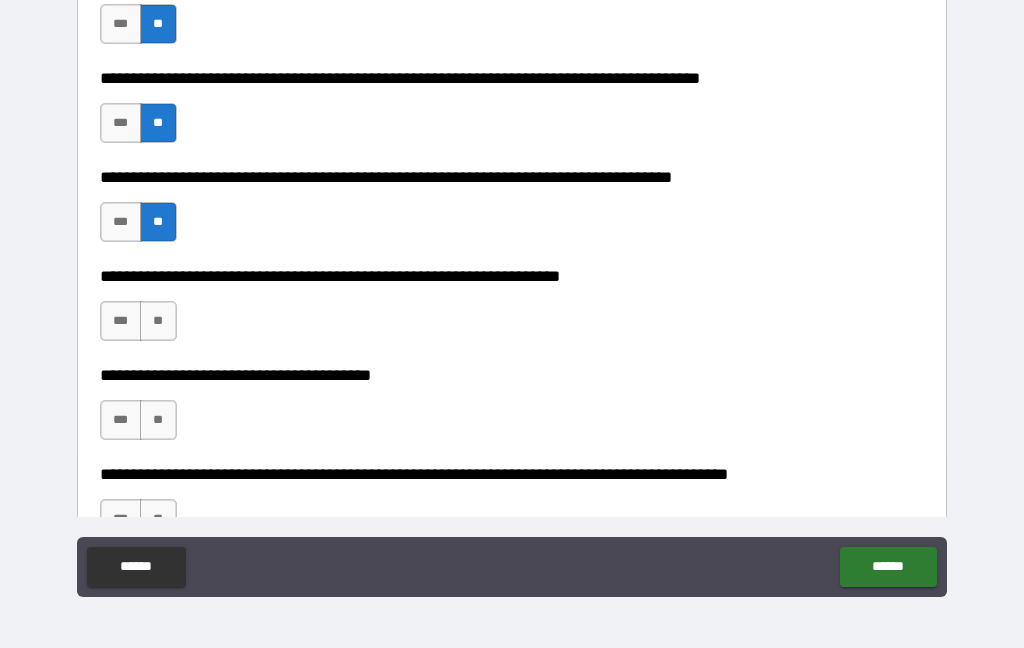 click on "**" at bounding box center (158, 321) 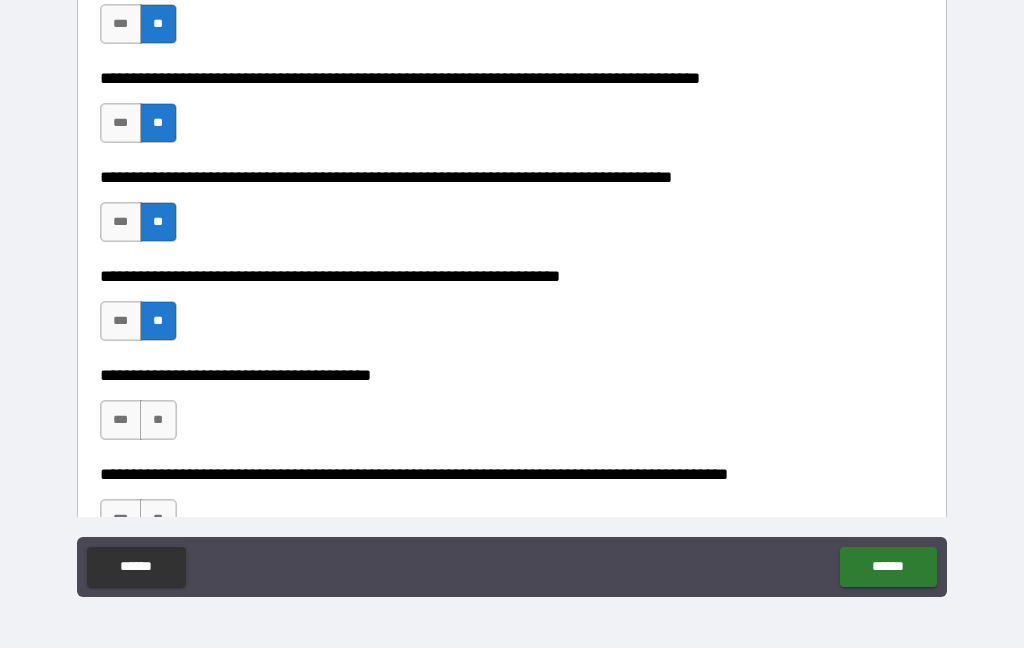 click on "***" at bounding box center (121, 420) 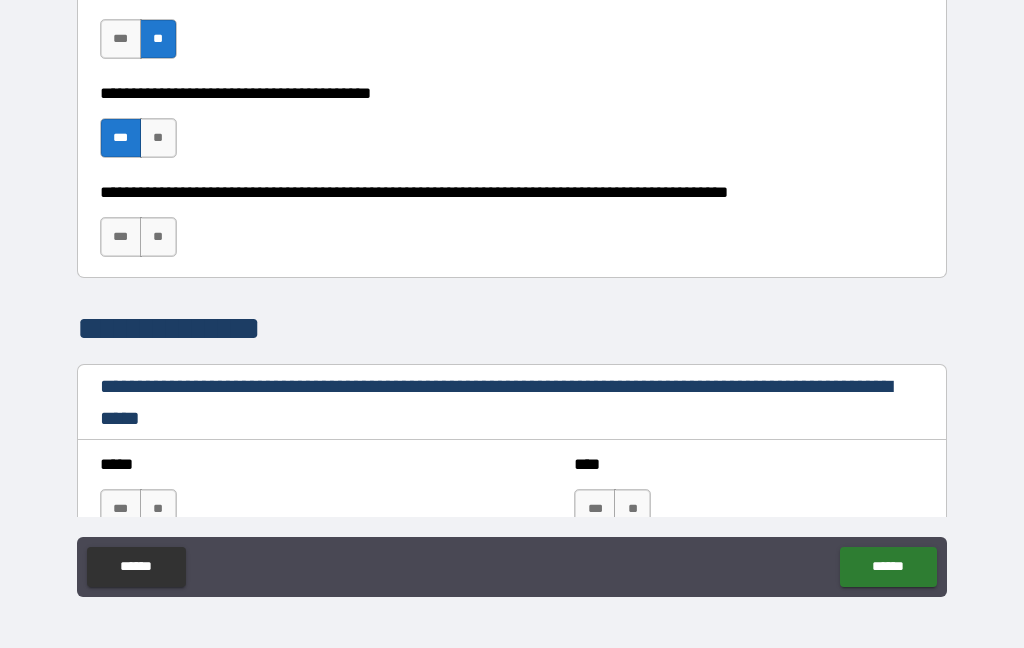 scroll, scrollTop: 2916, scrollLeft: 0, axis: vertical 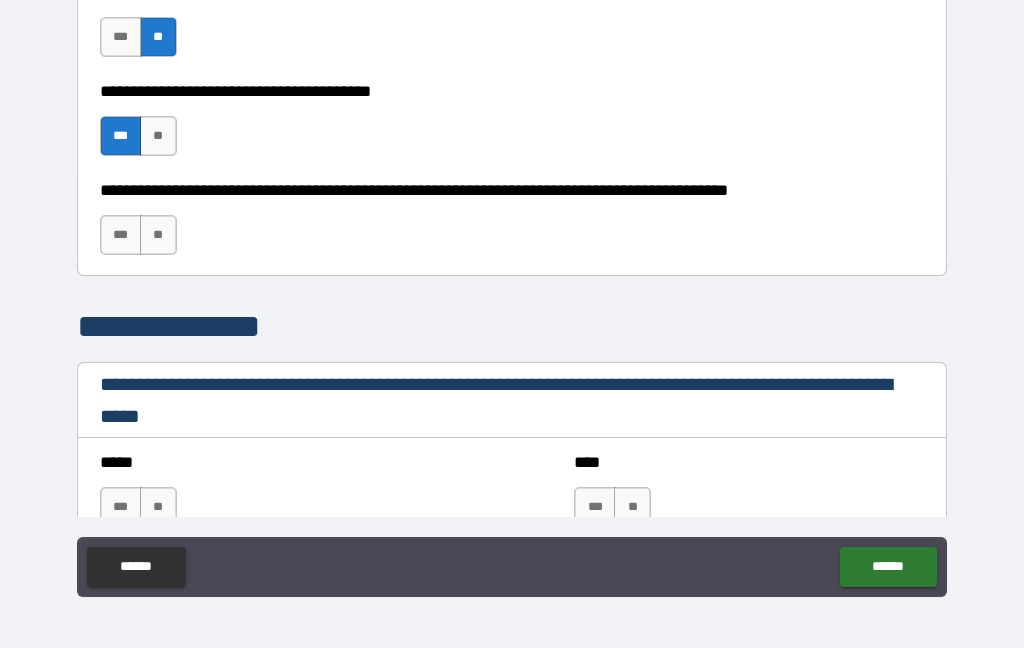 click on "**" at bounding box center (158, 235) 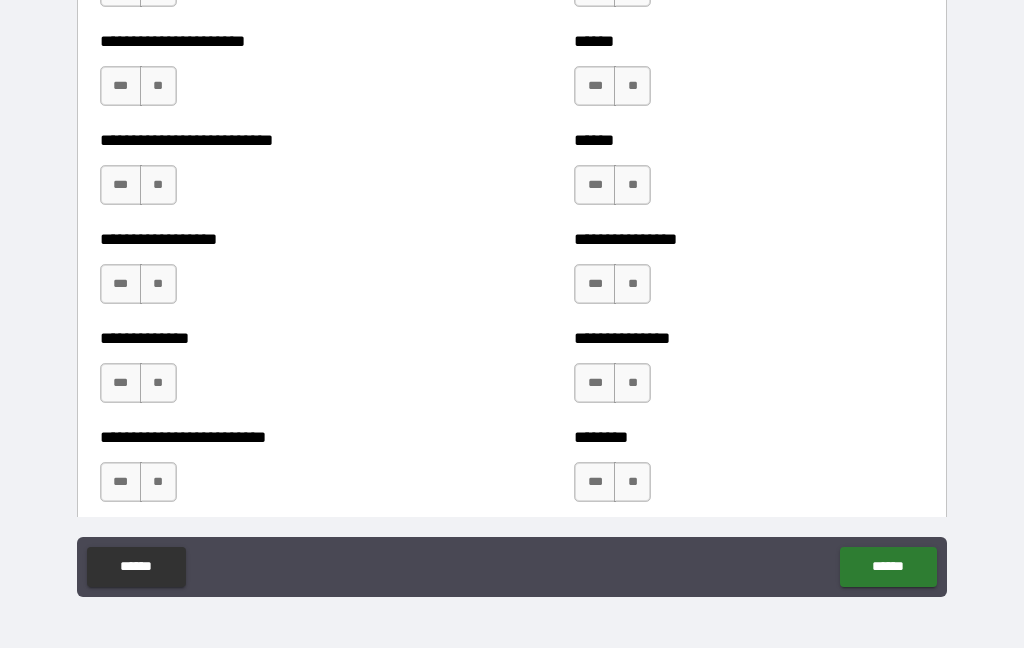 scroll, scrollTop: 3428, scrollLeft: 0, axis: vertical 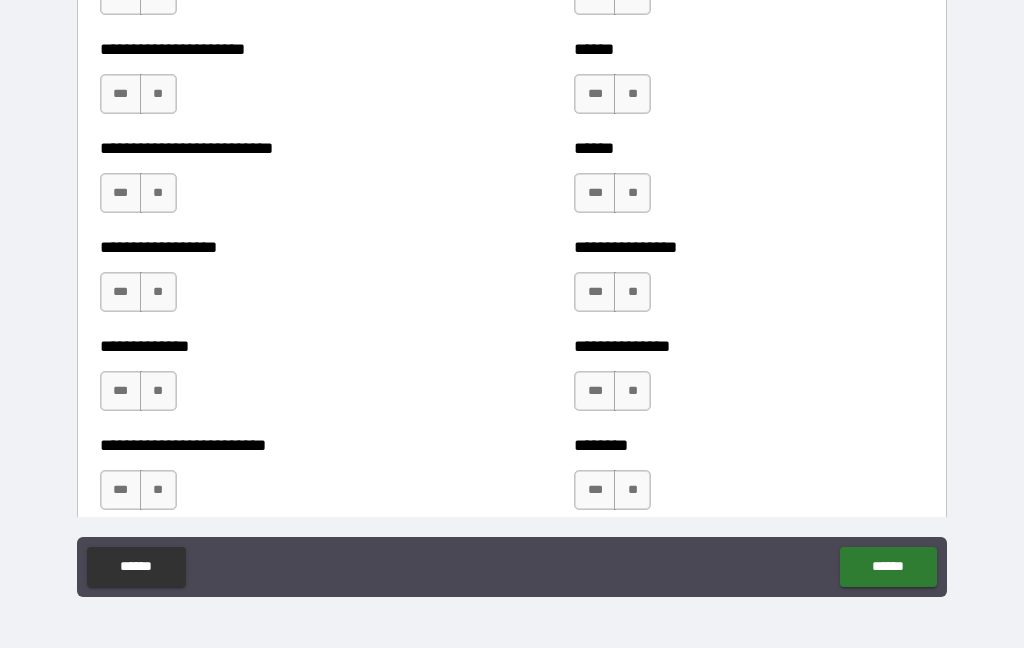 click on "**" at bounding box center (158, 94) 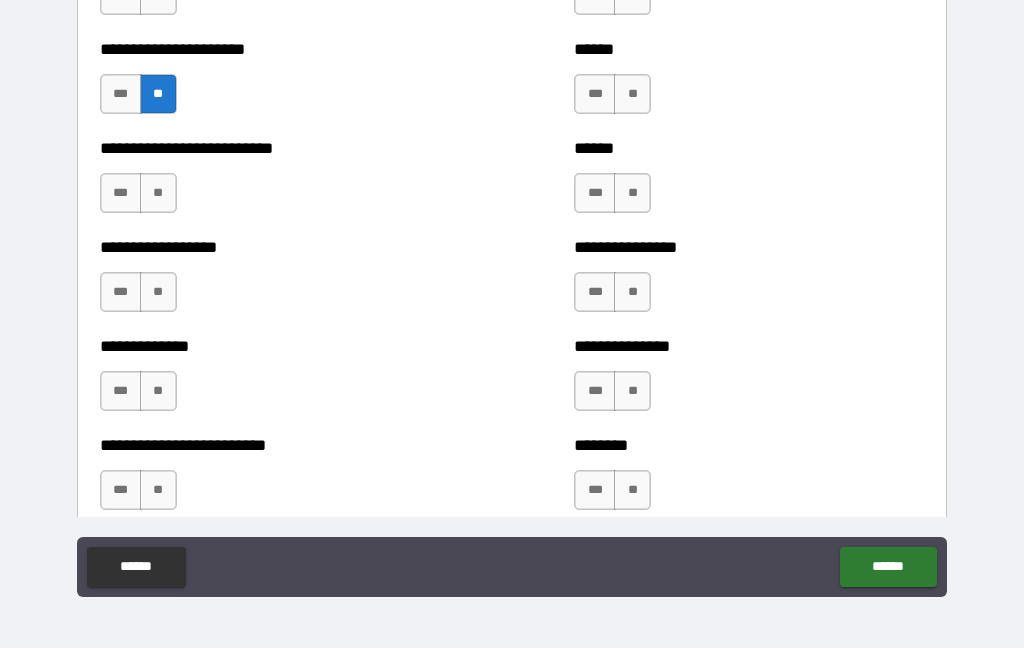 click on "**" at bounding box center (158, 193) 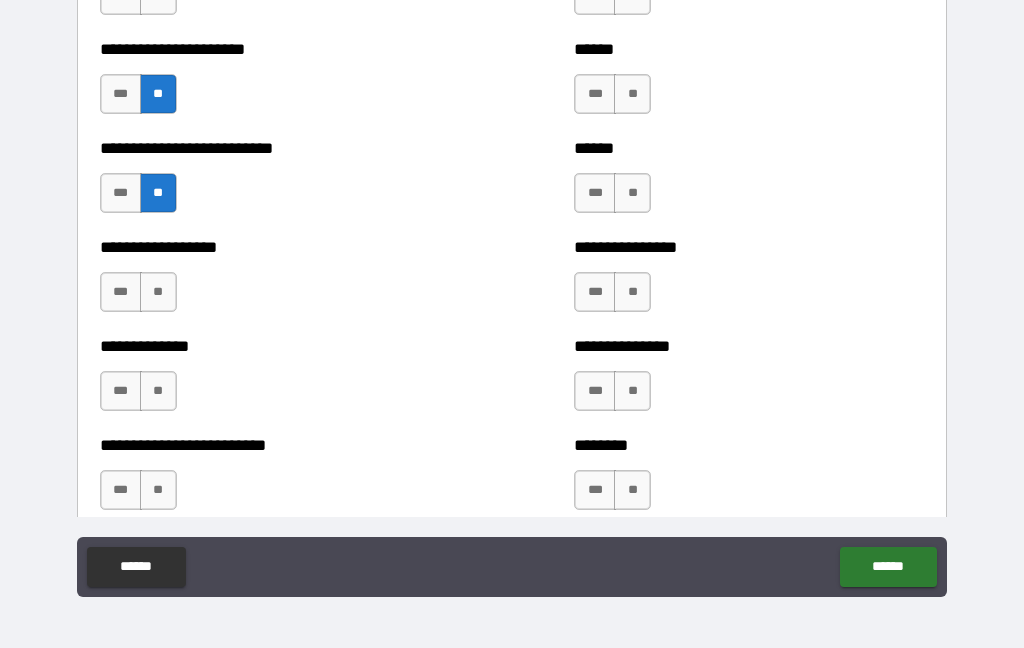 click on "**" at bounding box center (158, 292) 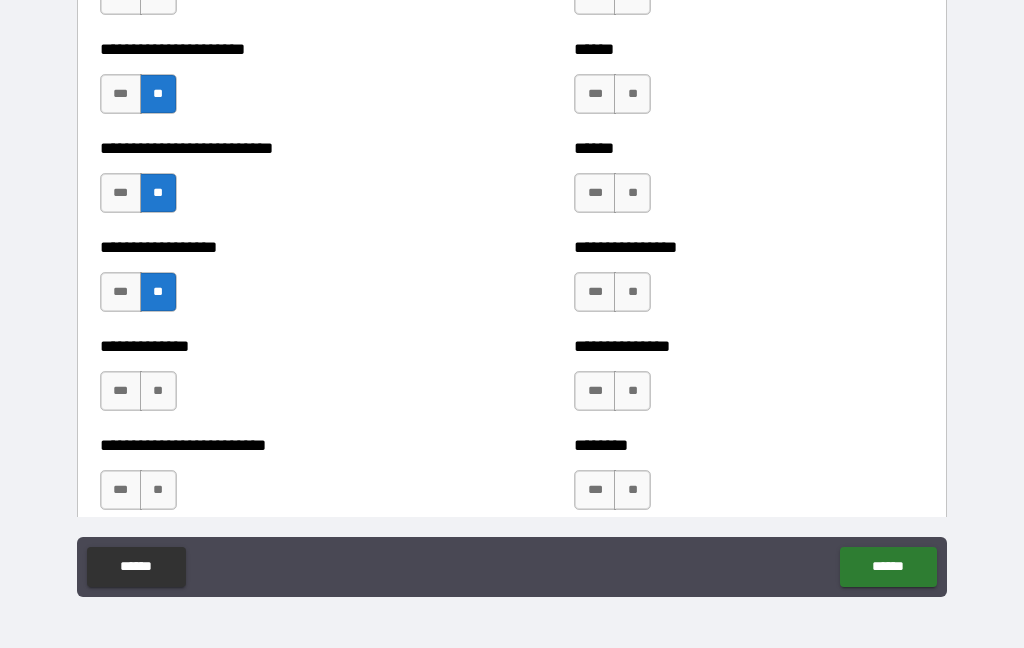 click on "**" at bounding box center (158, 391) 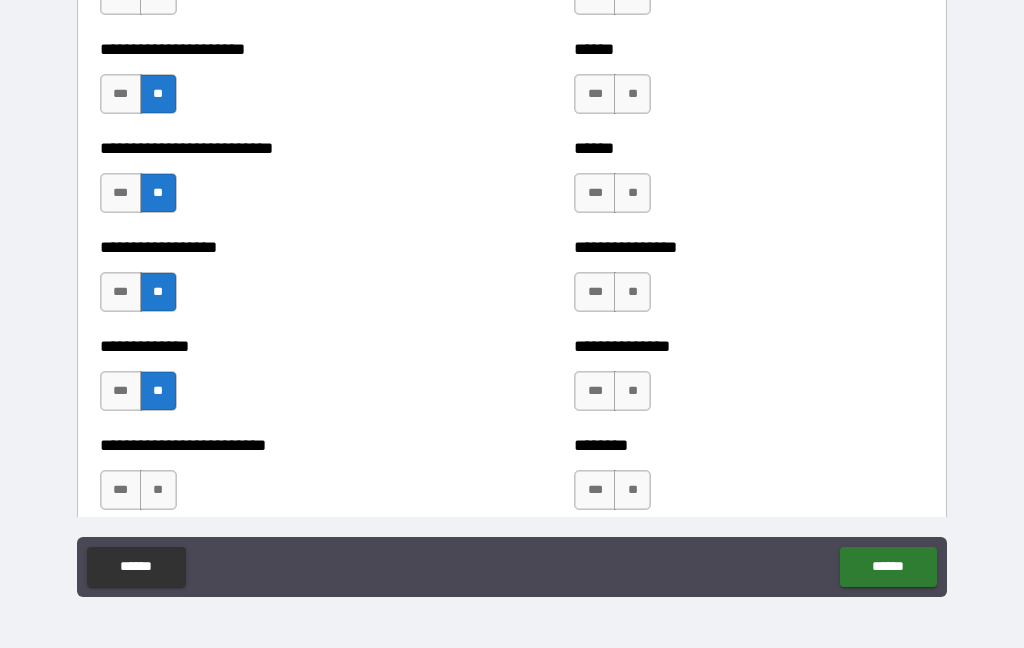 click on "**" at bounding box center (158, 490) 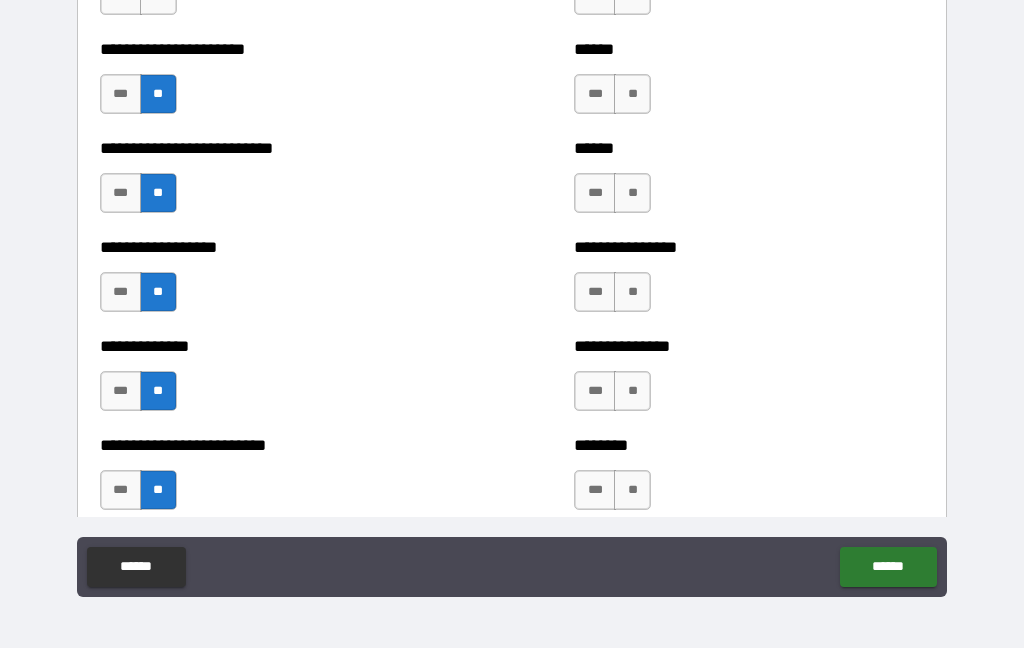 click on "**" at bounding box center (632, 94) 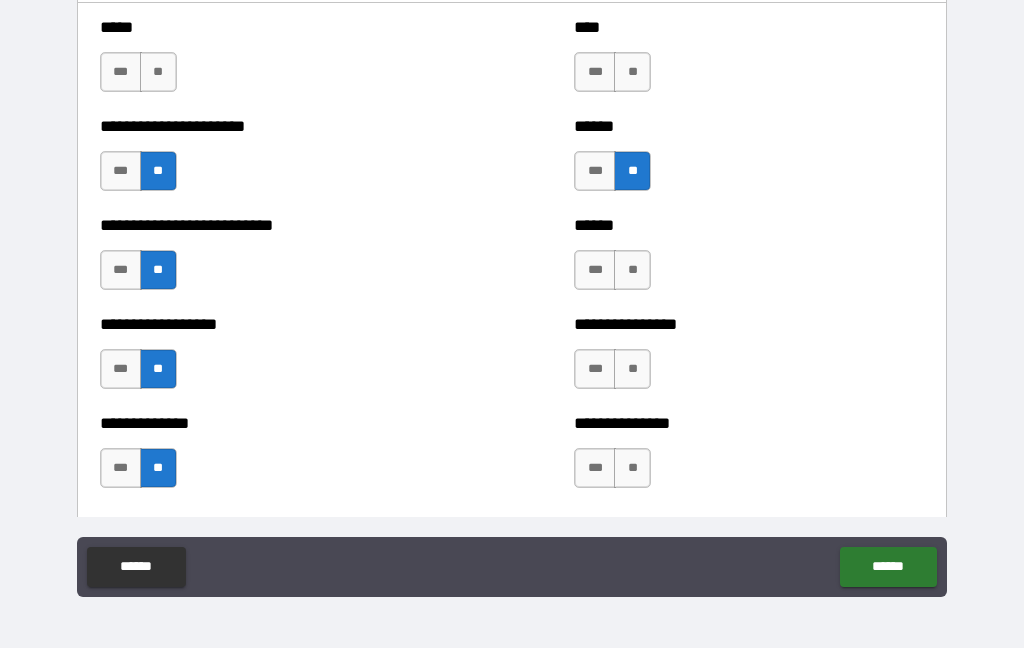 scroll, scrollTop: 3345, scrollLeft: 0, axis: vertical 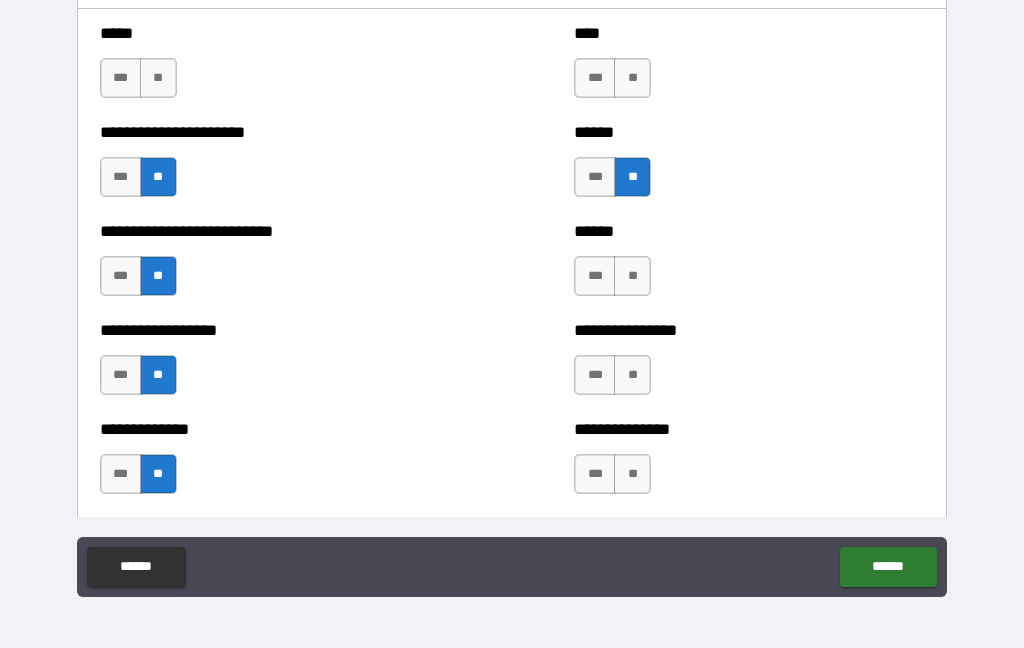 click on "***** *** **" at bounding box center (275, 68) 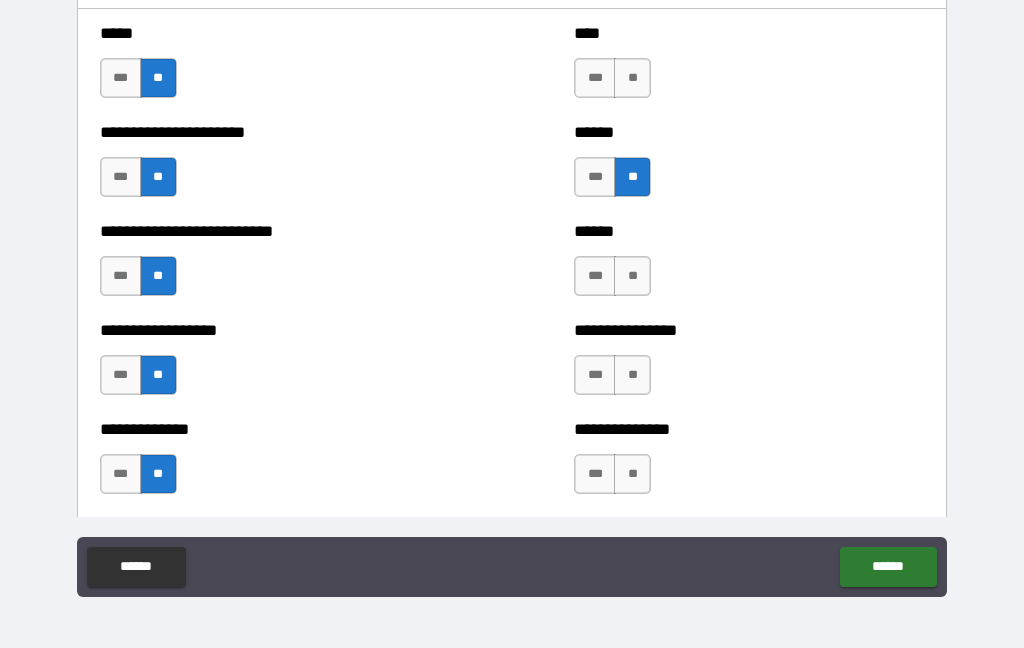 click on "**" at bounding box center (632, 78) 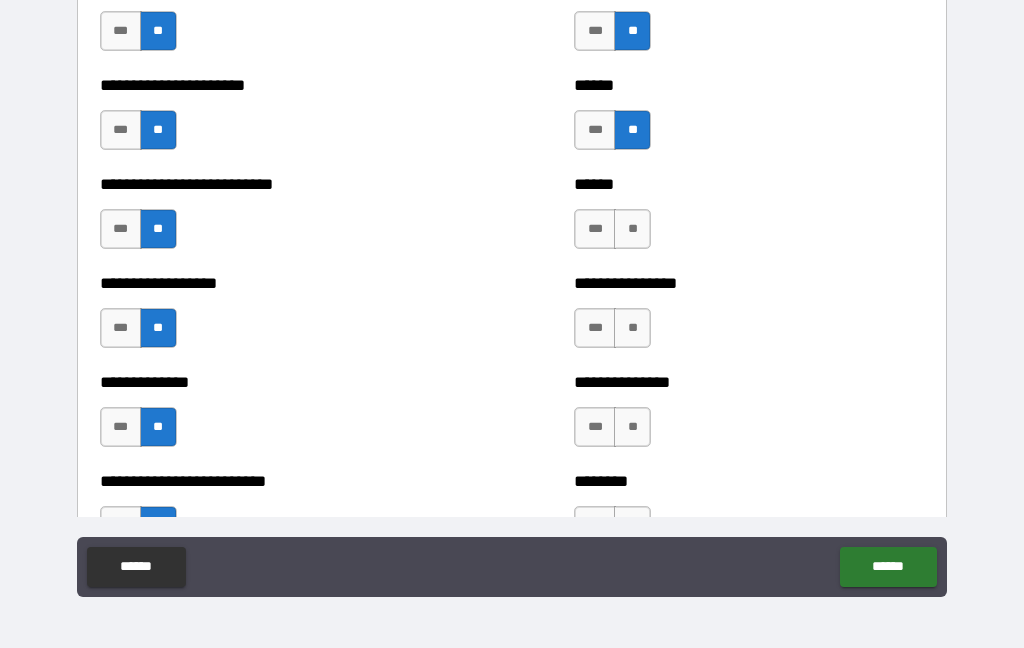 scroll, scrollTop: 3393, scrollLeft: 0, axis: vertical 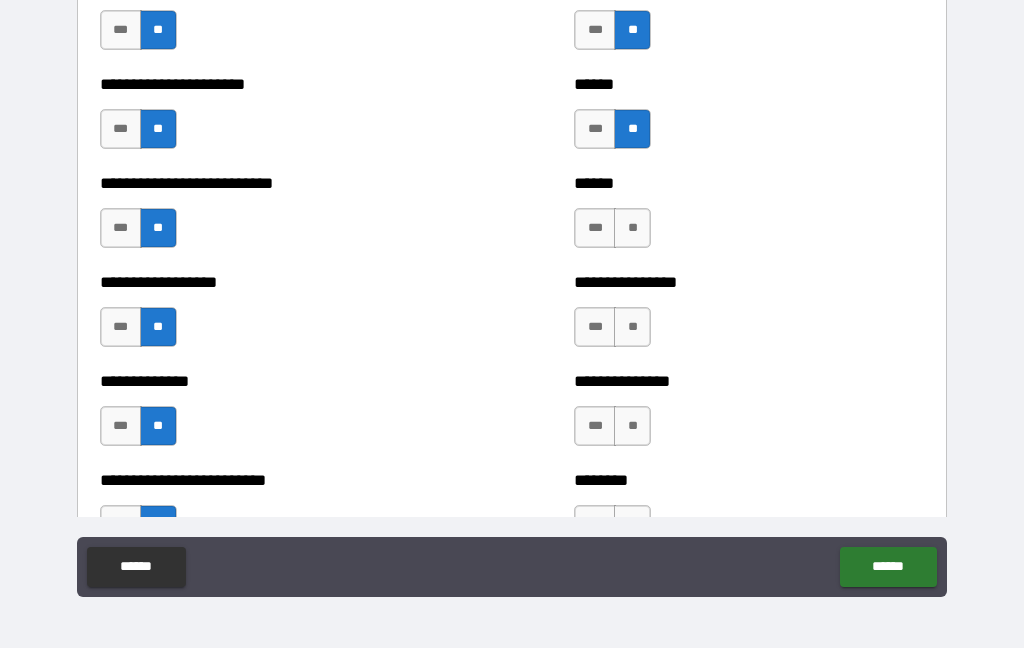 click on "**" at bounding box center (632, 228) 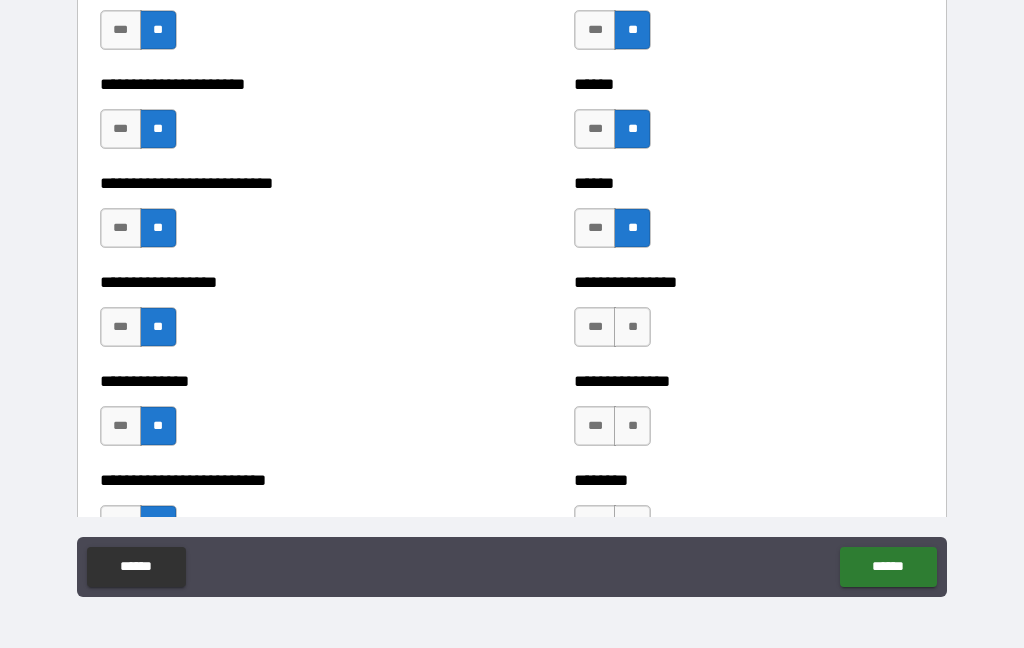 click on "**" at bounding box center [632, 327] 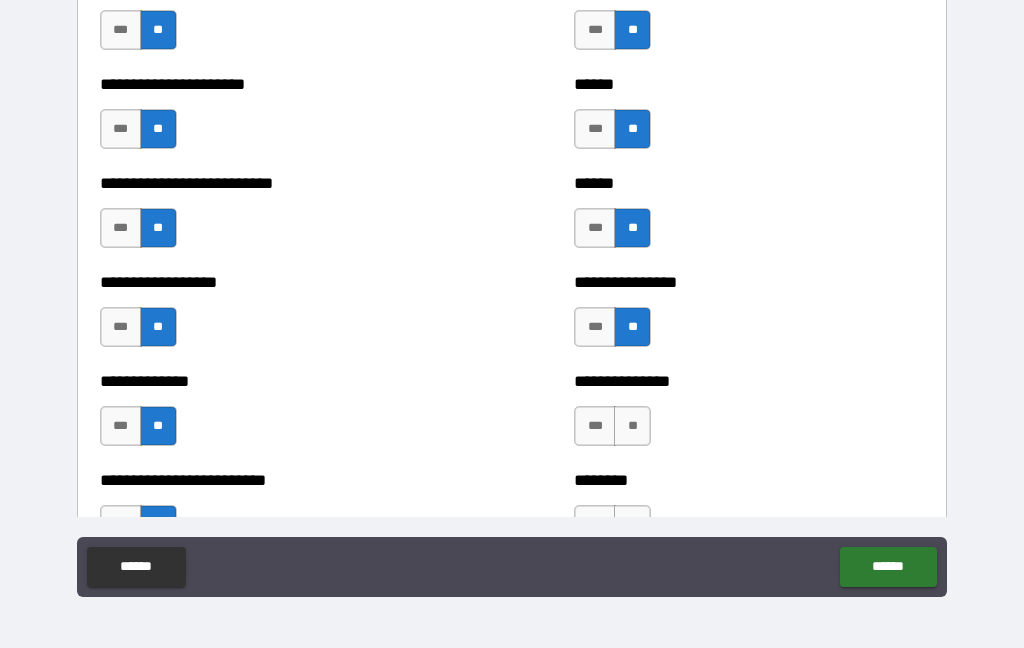 click on "**" at bounding box center [632, 426] 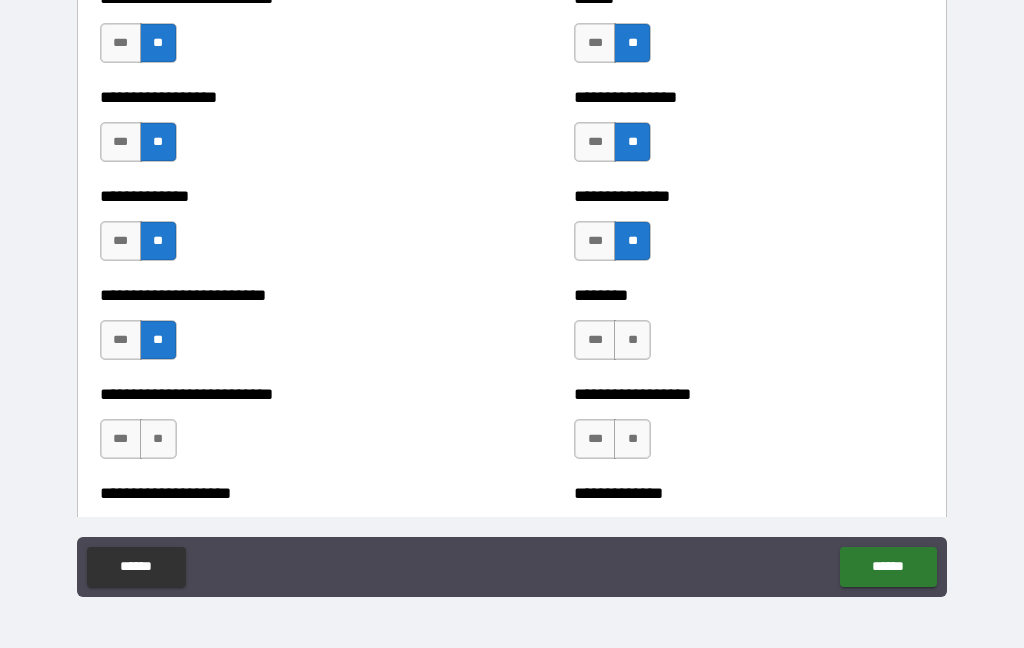 scroll, scrollTop: 3602, scrollLeft: 0, axis: vertical 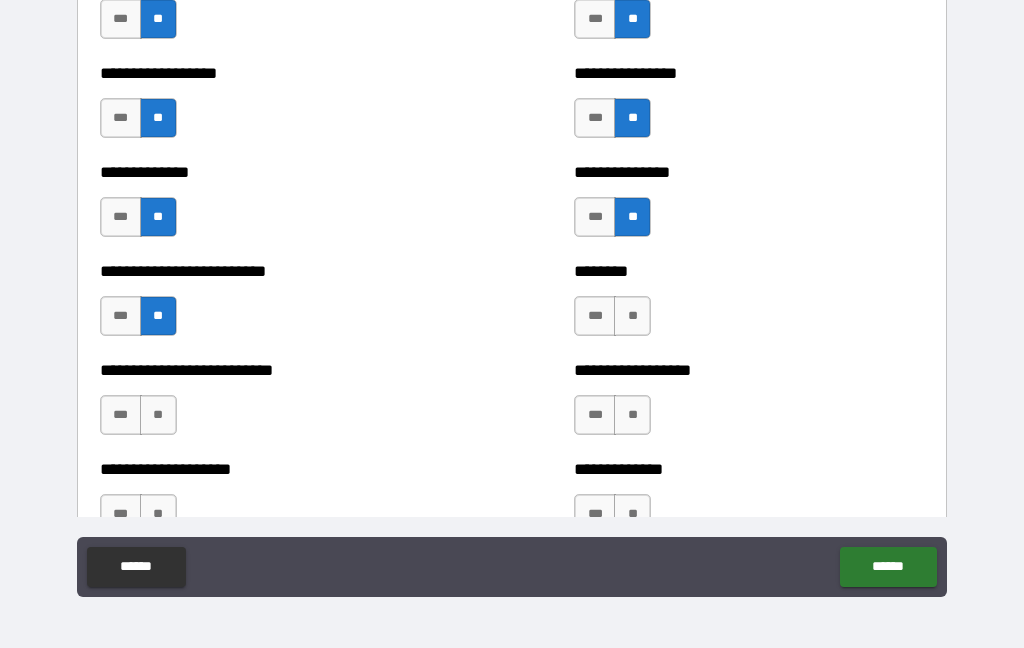 click on "**" at bounding box center [632, 316] 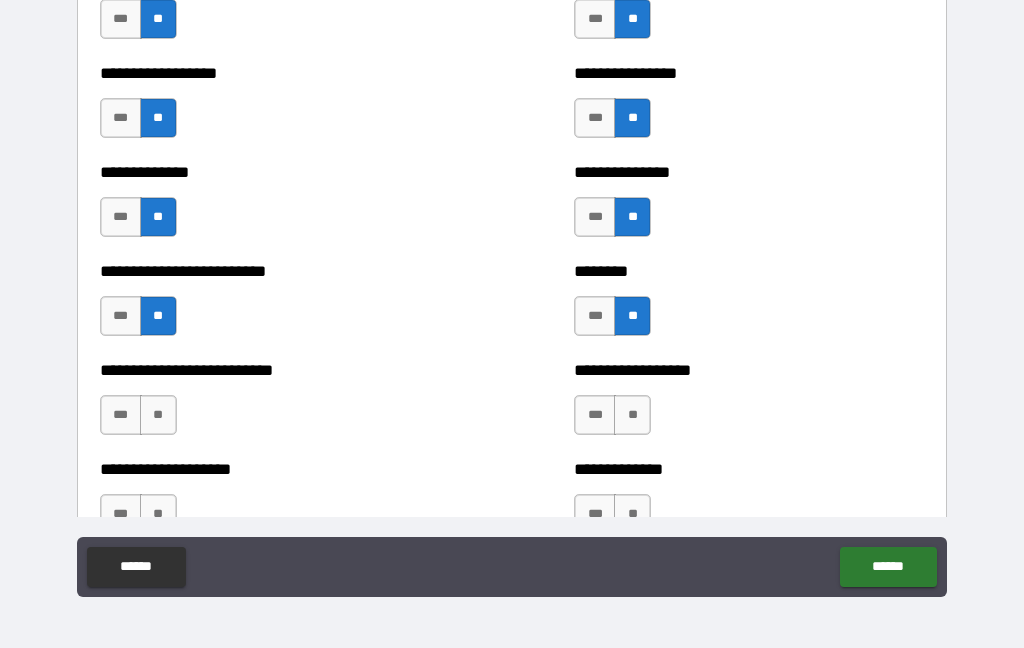 click on "**" at bounding box center [632, 415] 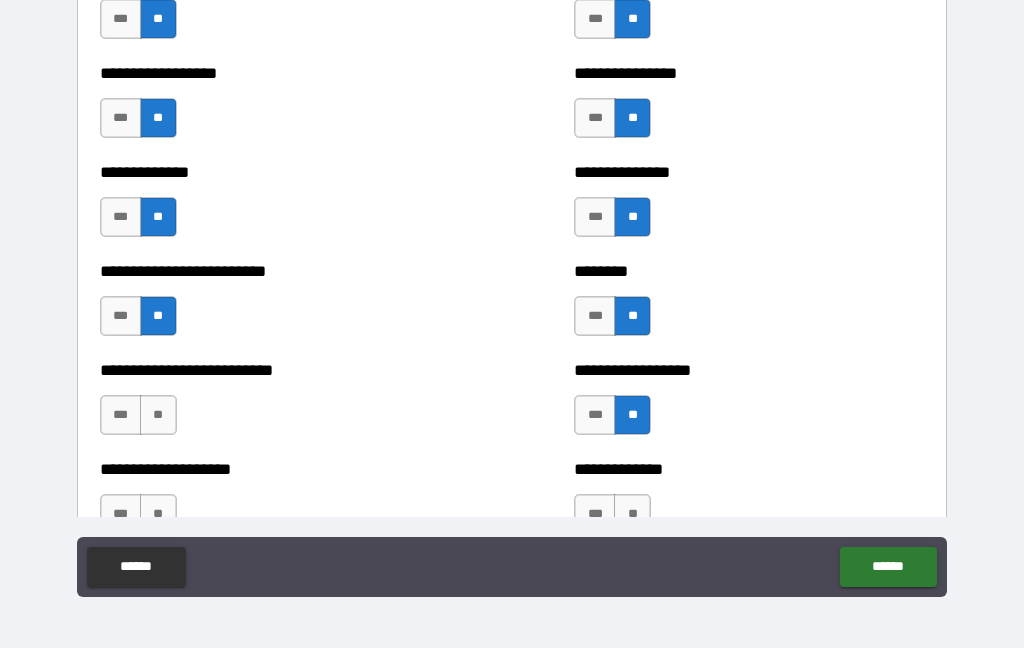 click on "**" at bounding box center [158, 415] 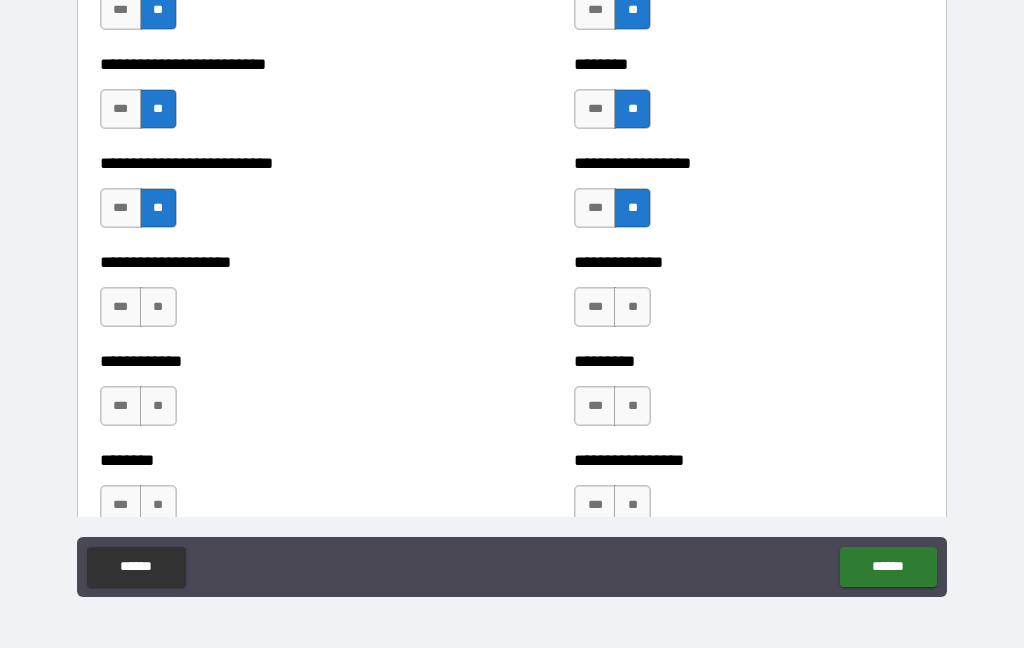 scroll, scrollTop: 3806, scrollLeft: 0, axis: vertical 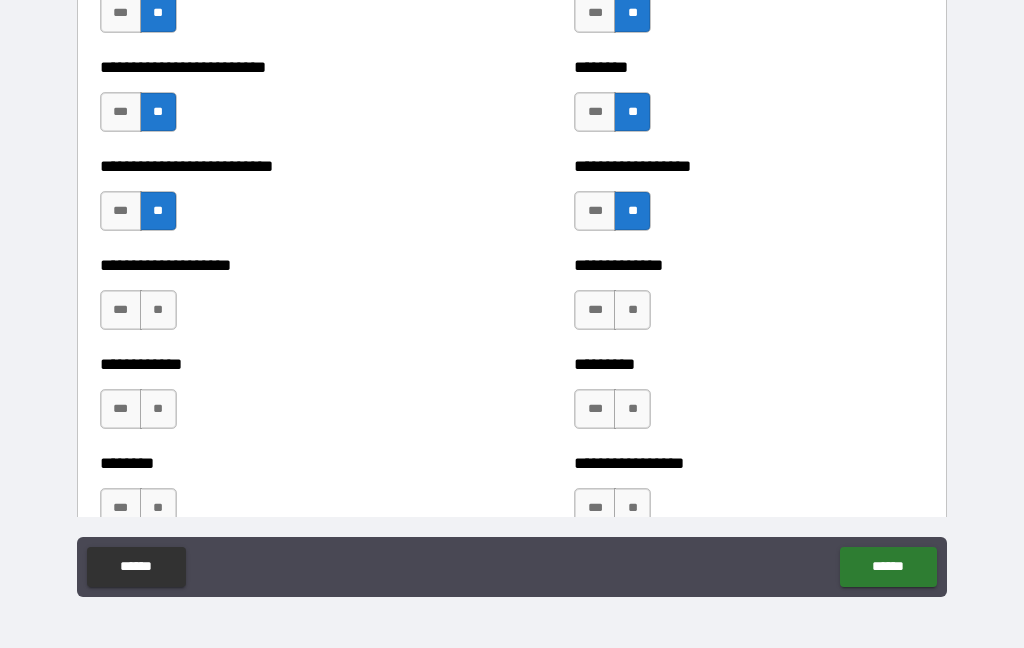 click on "**" at bounding box center (158, 310) 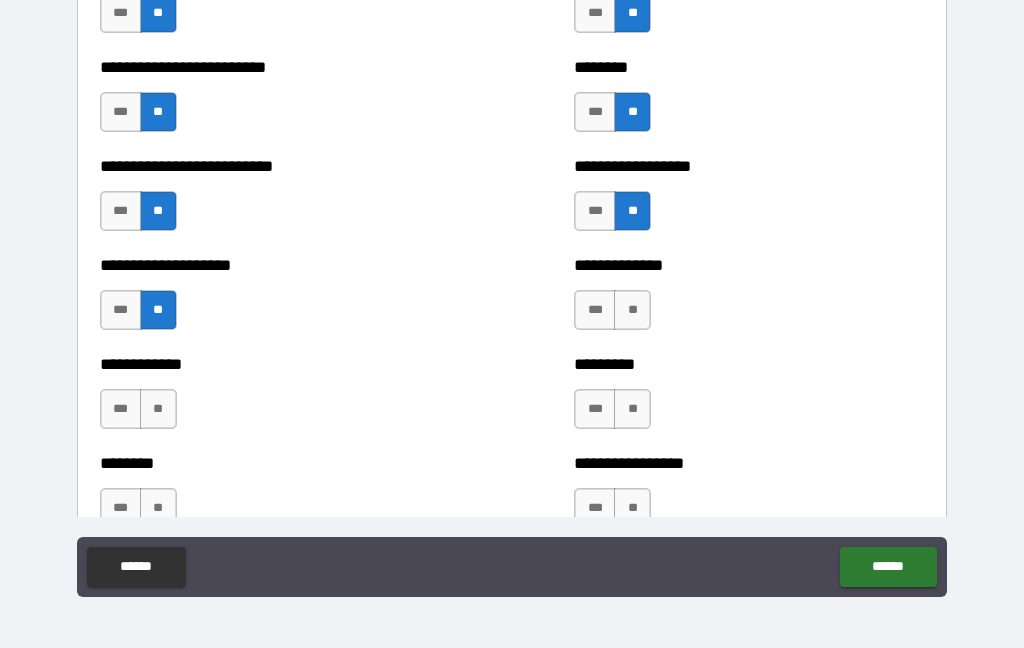 click on "**" at bounding box center (158, 409) 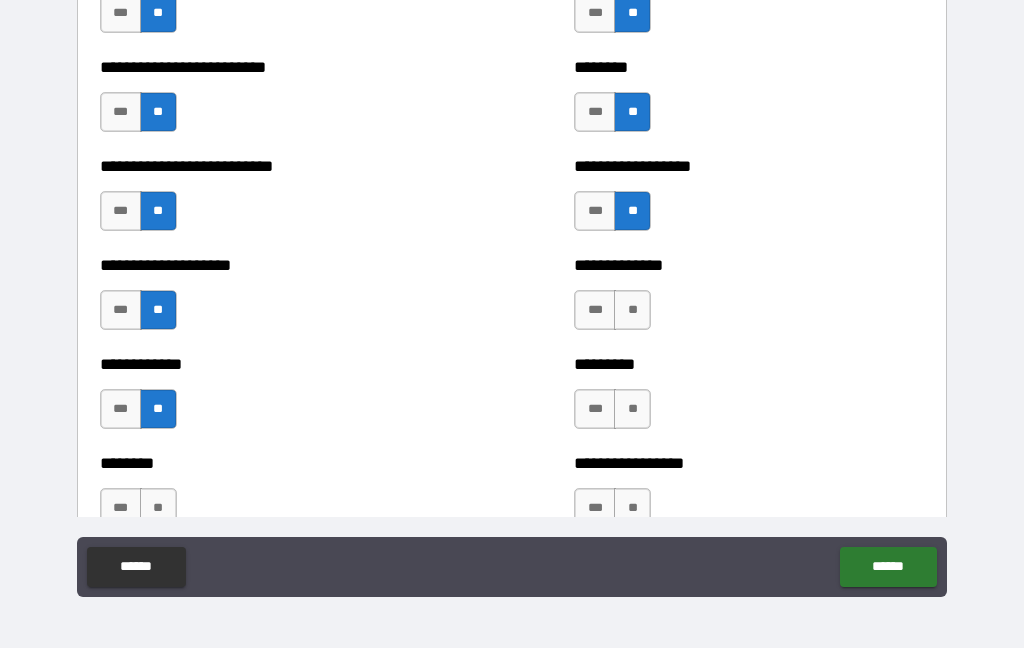 click on "**" at bounding box center [632, 409] 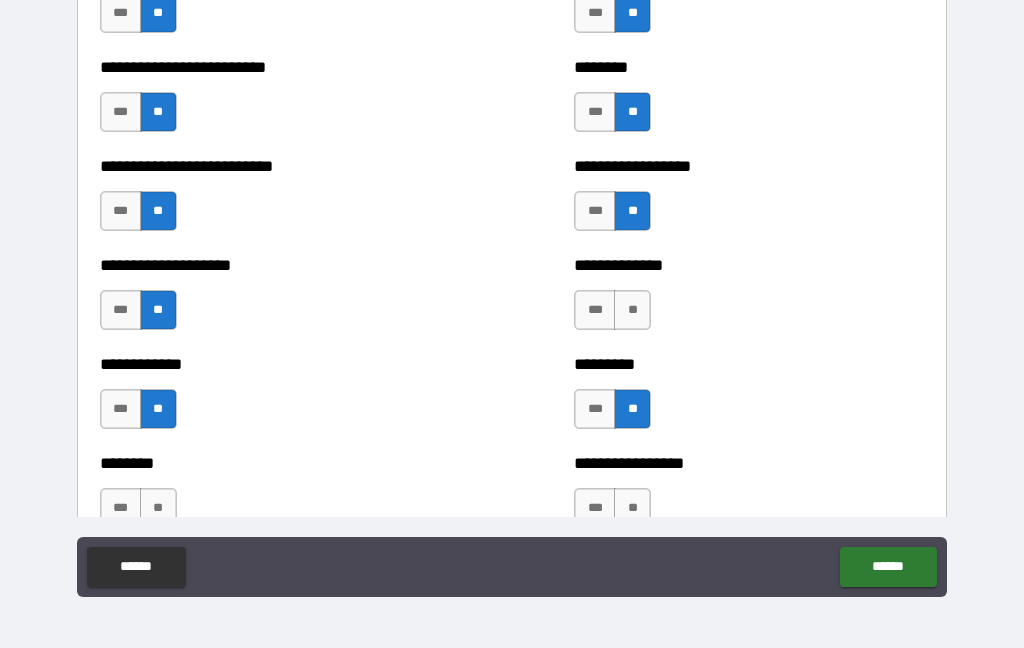 click on "**" at bounding box center (632, 310) 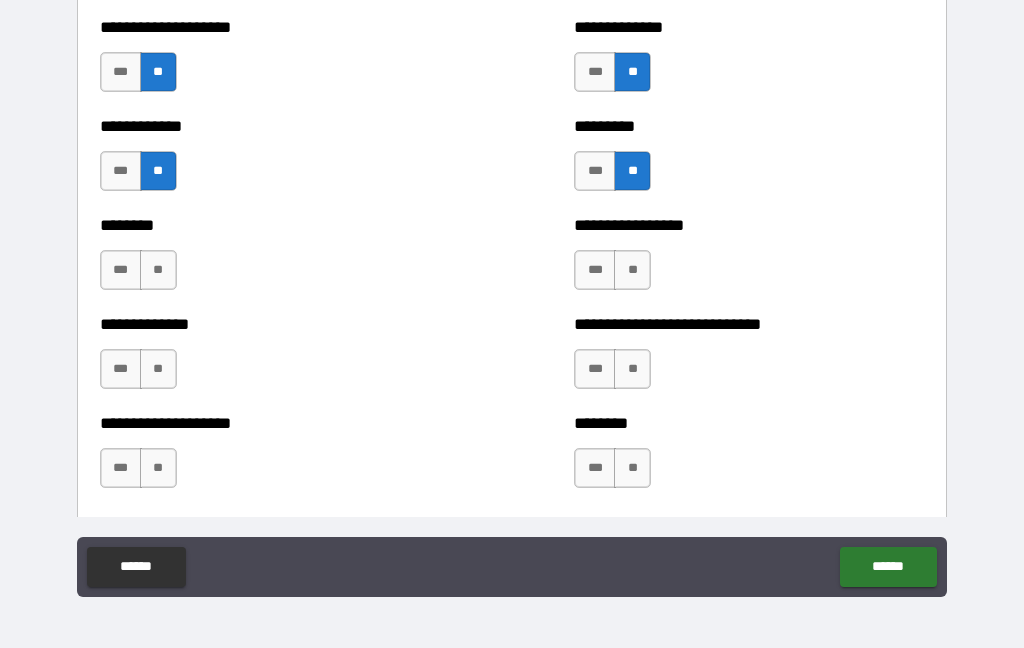 scroll, scrollTop: 4042, scrollLeft: 0, axis: vertical 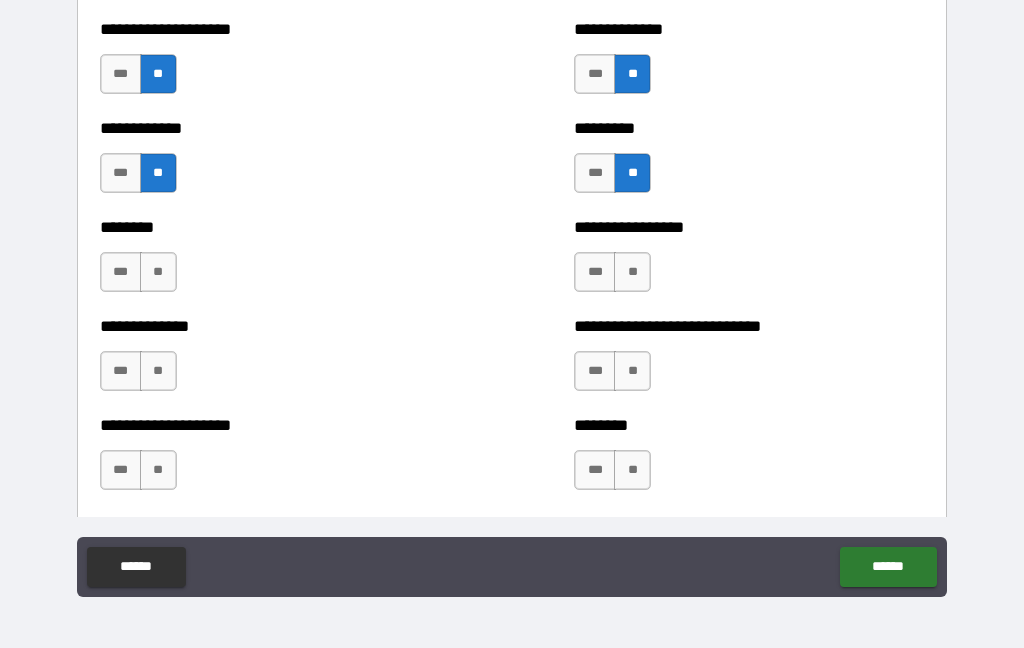 click on "**" at bounding box center (632, 272) 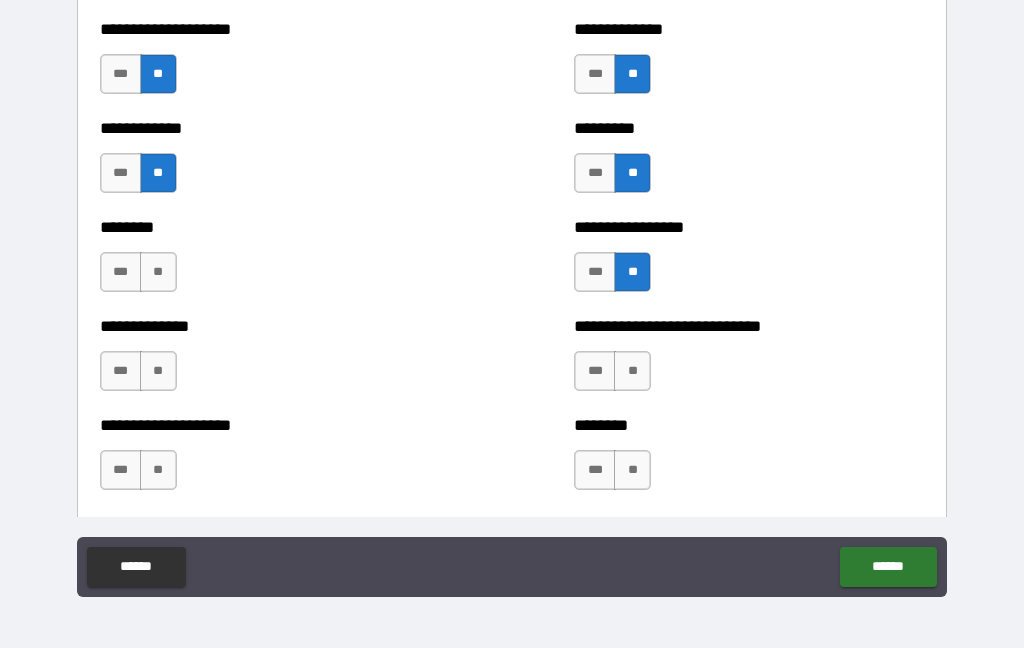 click on "**" at bounding box center [632, 371] 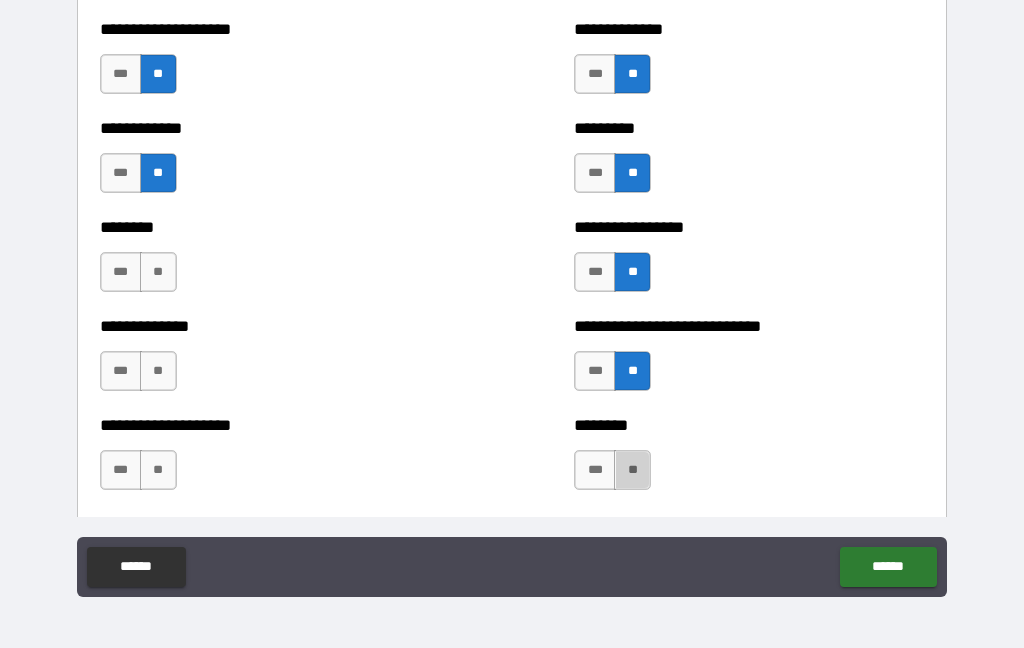 click on "**" at bounding box center (632, 470) 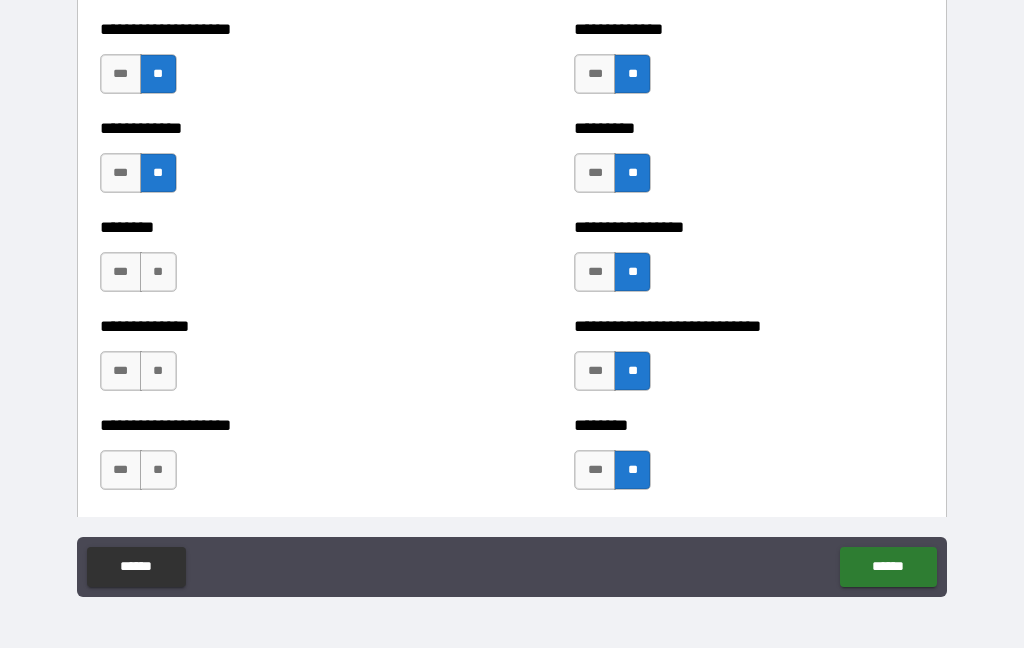 click on "**" at bounding box center [158, 272] 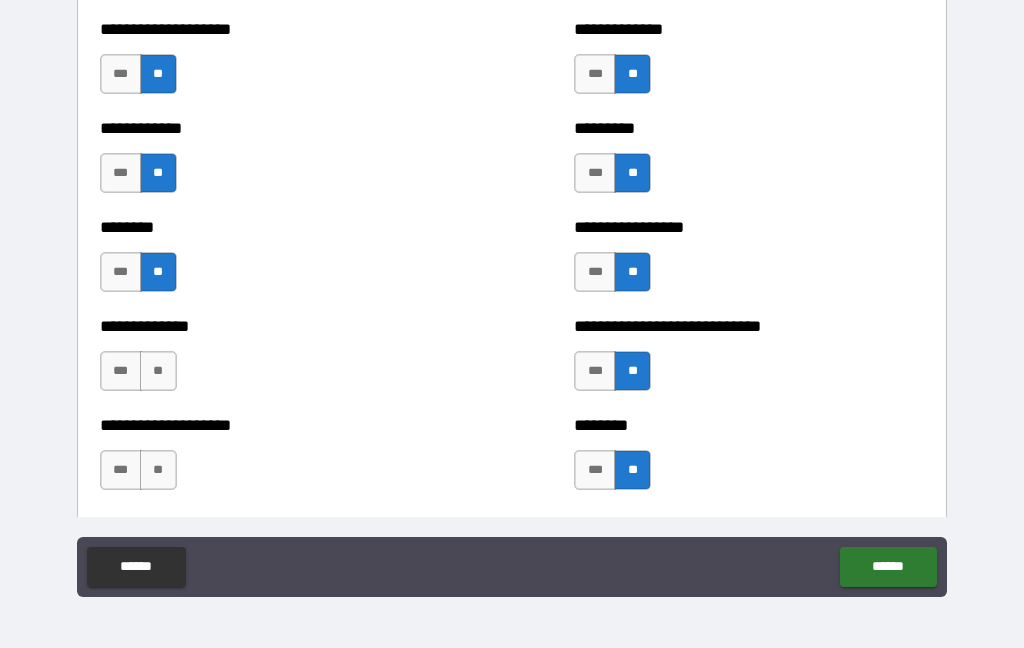 click on "**" at bounding box center [158, 371] 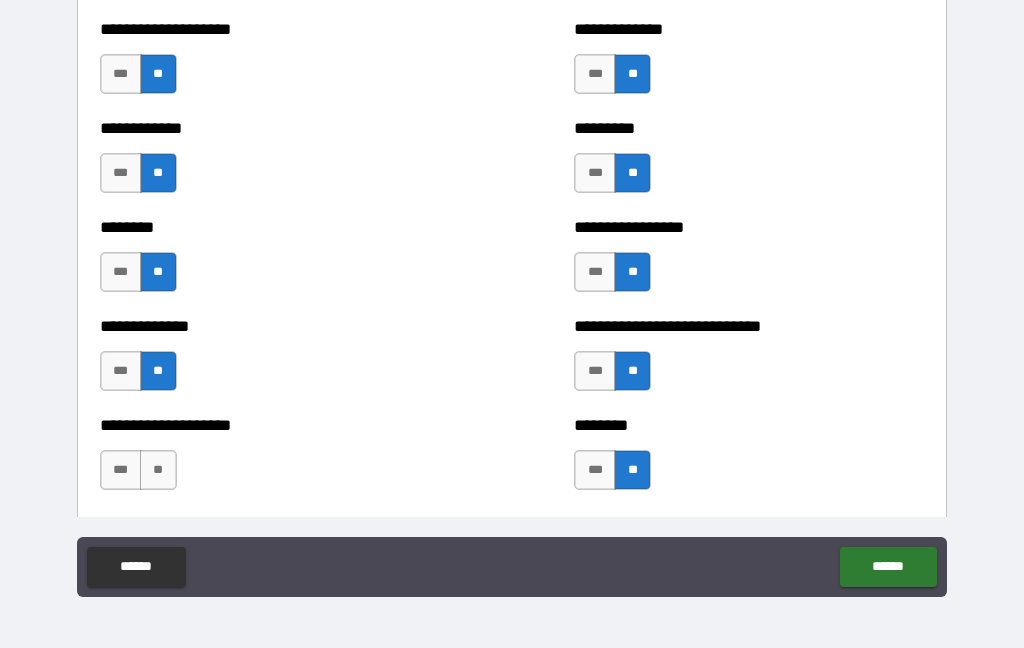 click on "**" at bounding box center [158, 470] 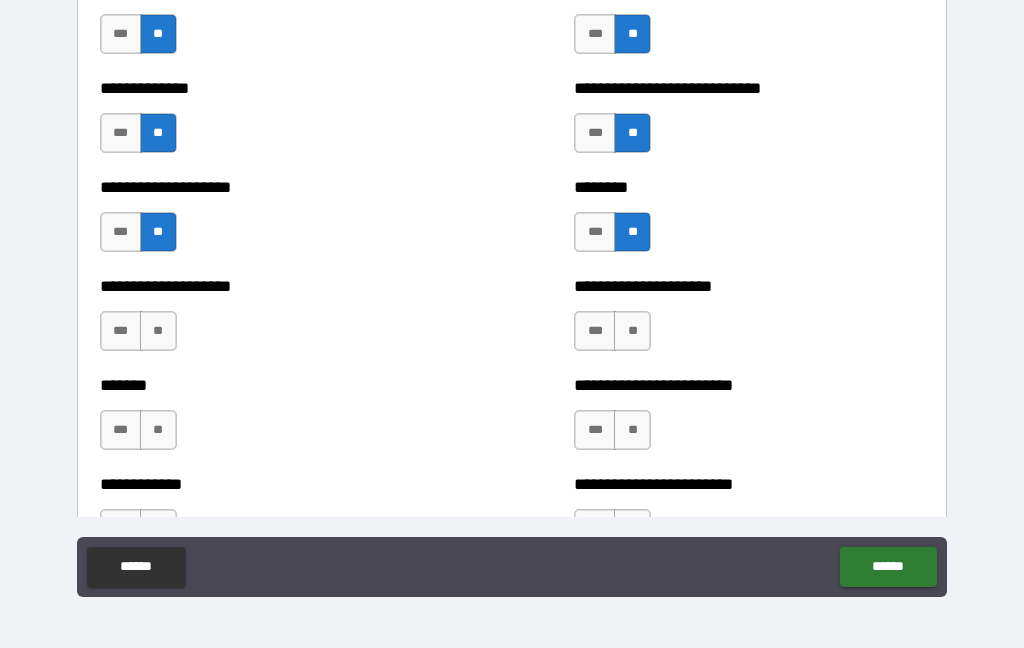 scroll, scrollTop: 4281, scrollLeft: 0, axis: vertical 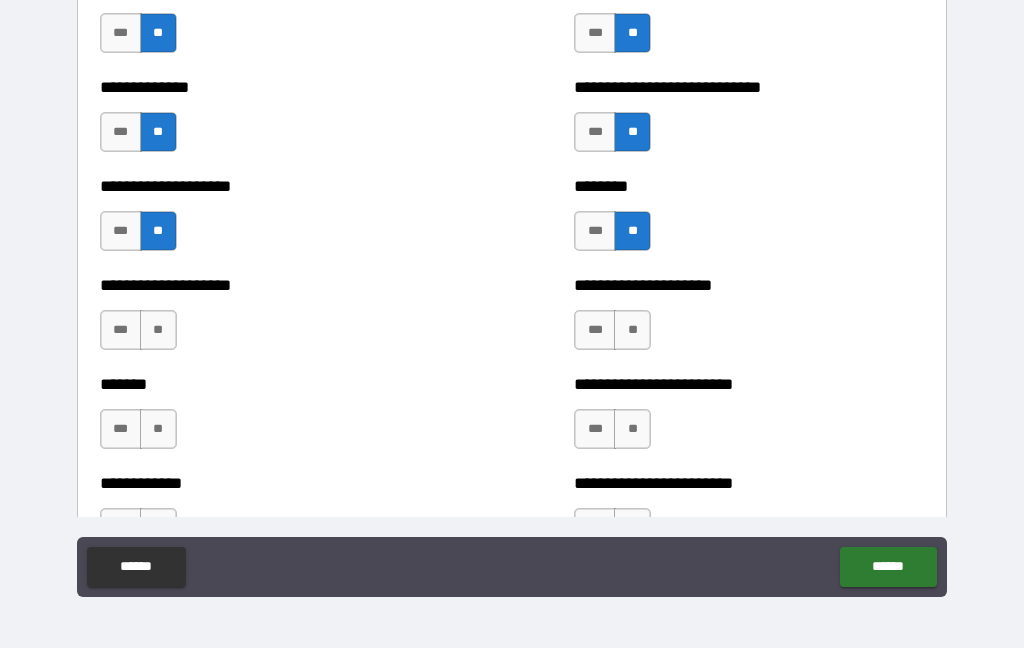 click on "**" at bounding box center (632, 330) 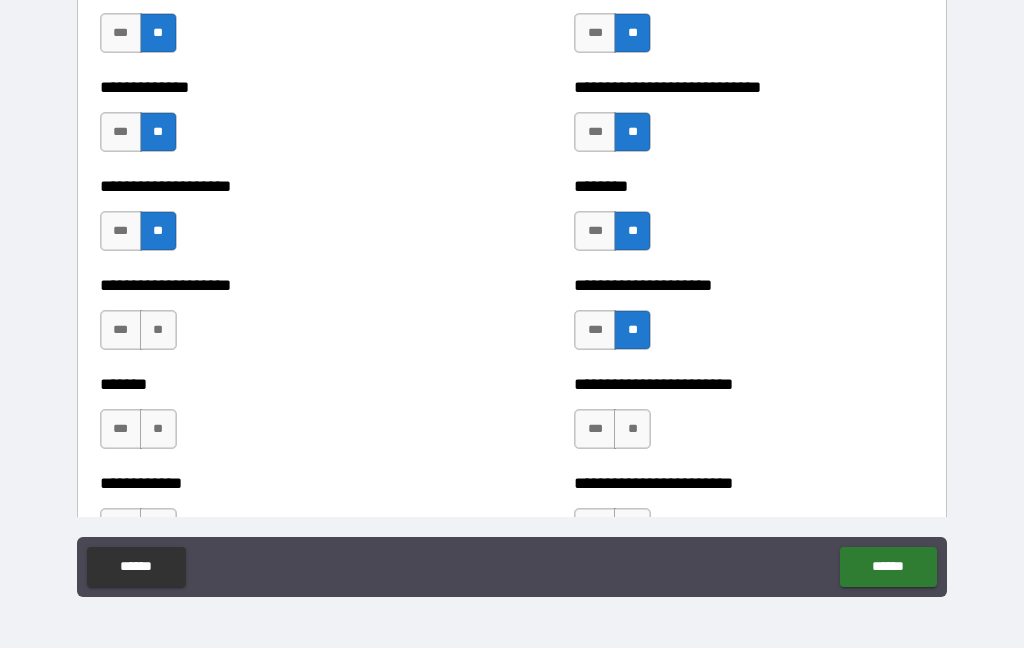 click on "**" at bounding box center (632, 429) 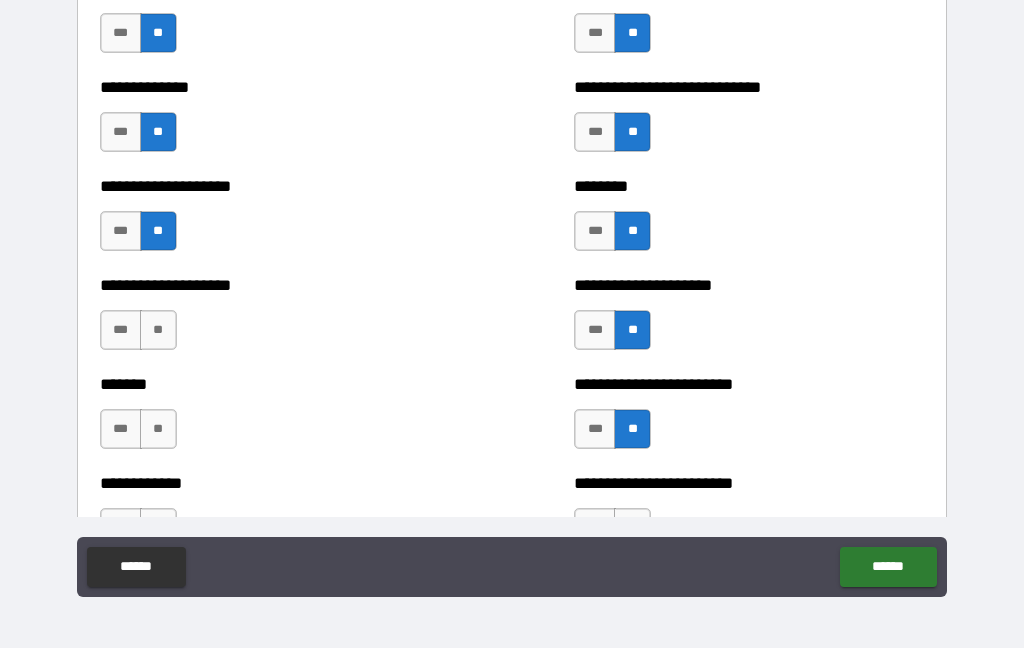 click on "**" at bounding box center (158, 330) 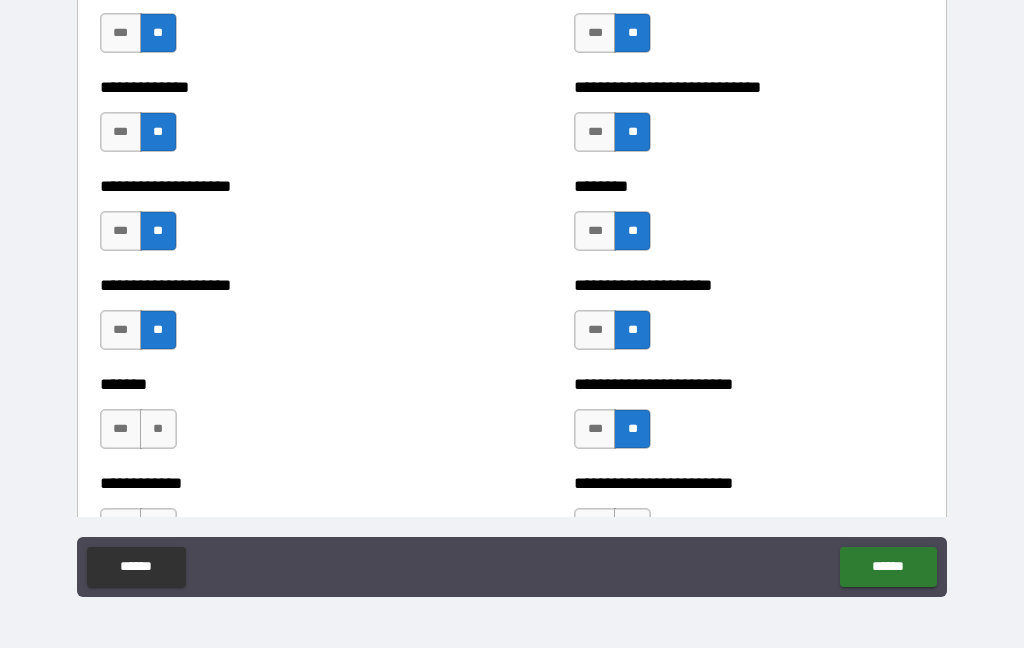 click on "**" at bounding box center [158, 429] 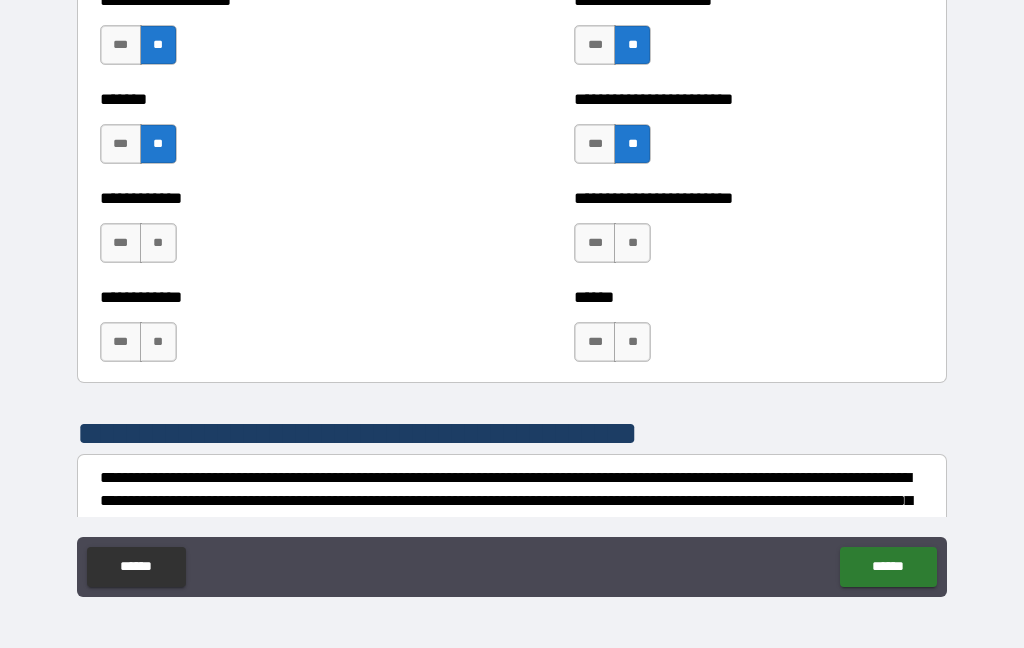 scroll, scrollTop: 4569, scrollLeft: 0, axis: vertical 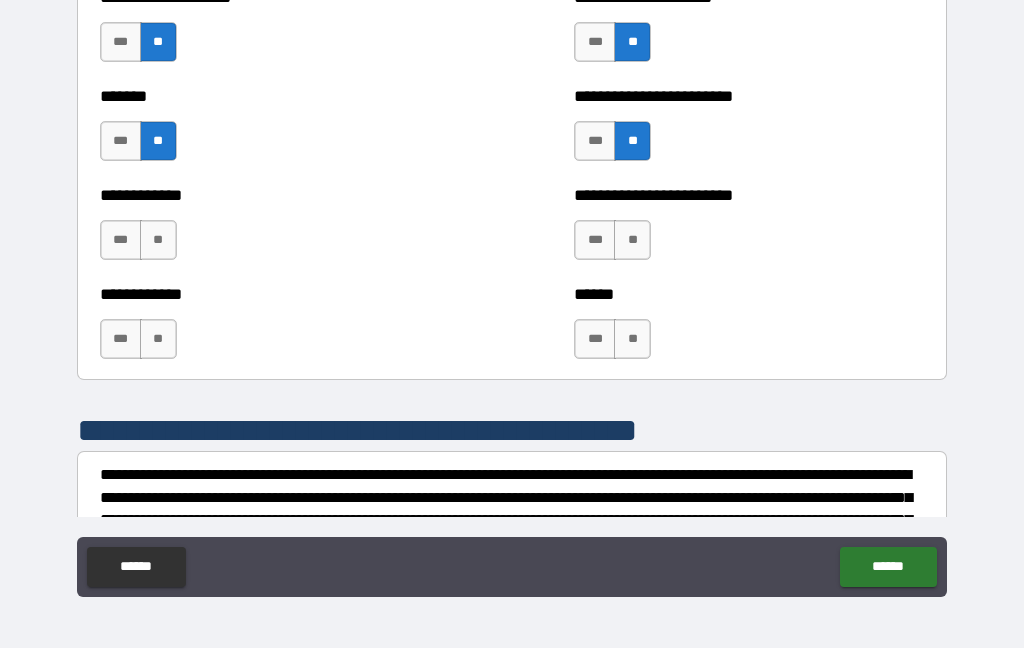 click on "**" at bounding box center [158, 240] 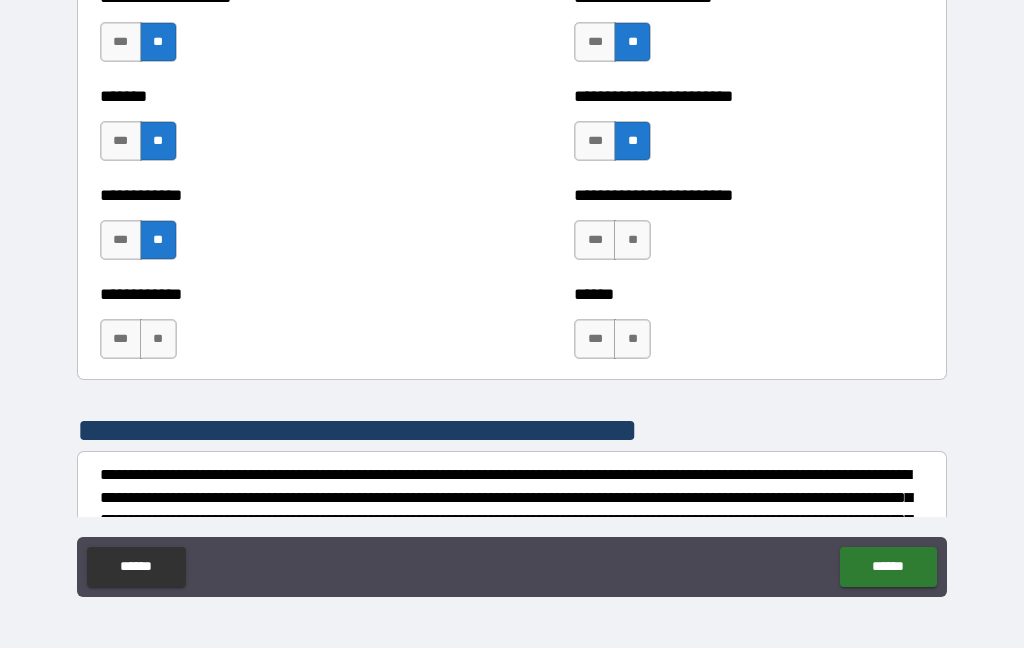 click on "**" at bounding box center [158, 339] 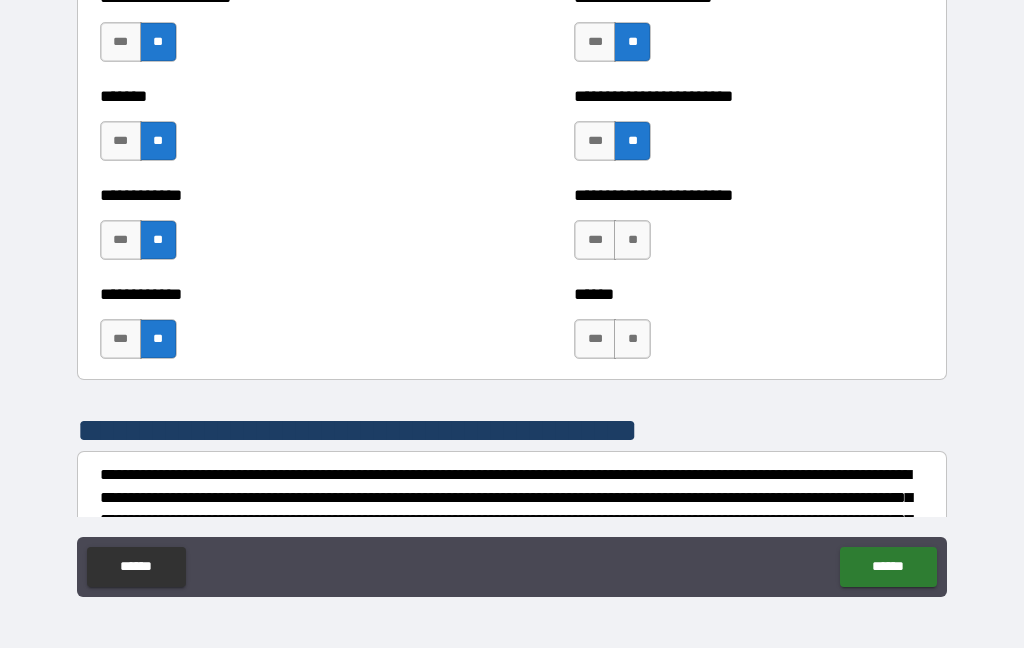 click on "**" at bounding box center (632, 240) 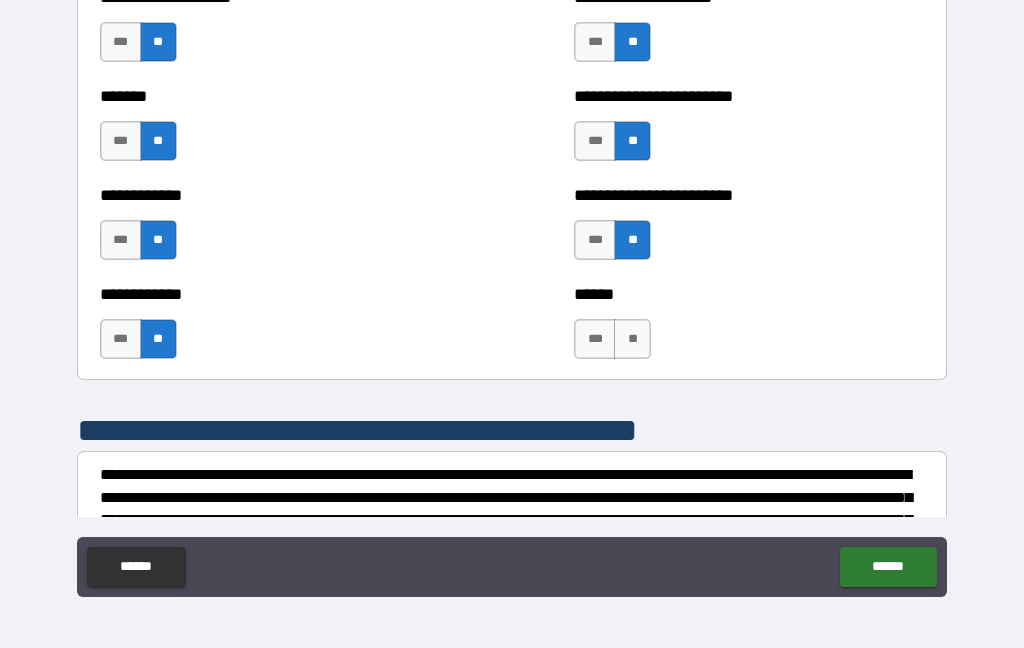 click on "**" at bounding box center (632, 339) 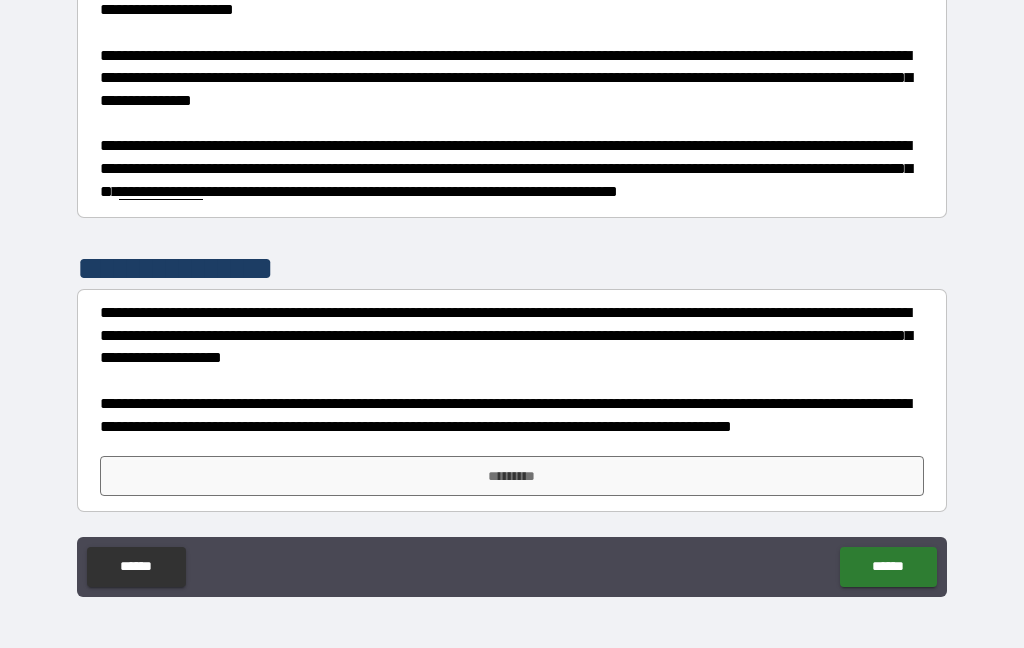 scroll, scrollTop: 5102, scrollLeft: 0, axis: vertical 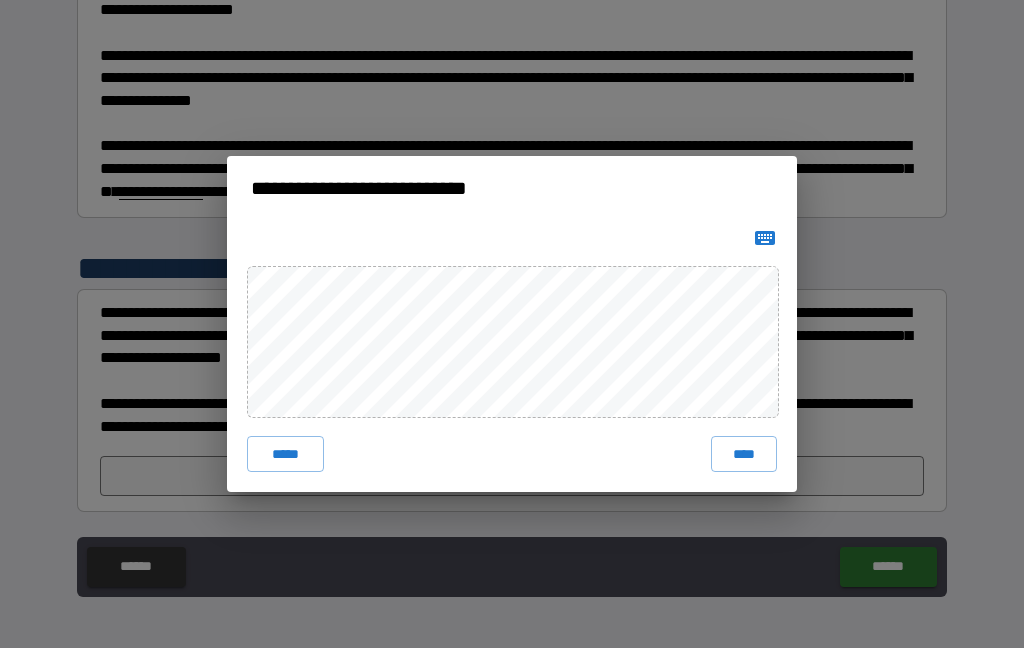 click on "****" at bounding box center [744, 454] 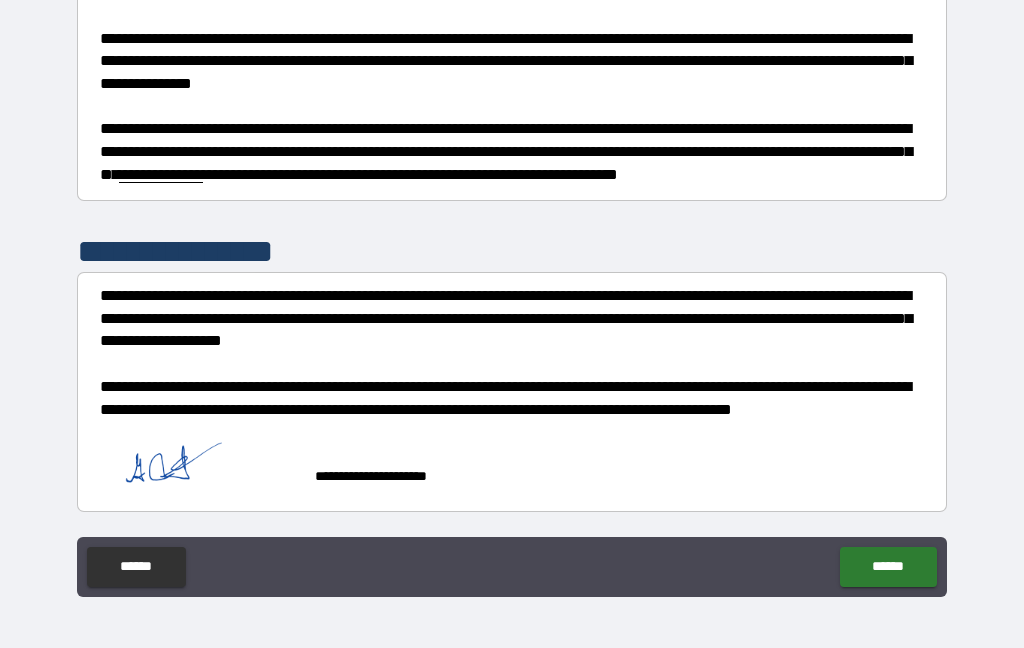 scroll, scrollTop: 5120, scrollLeft: 0, axis: vertical 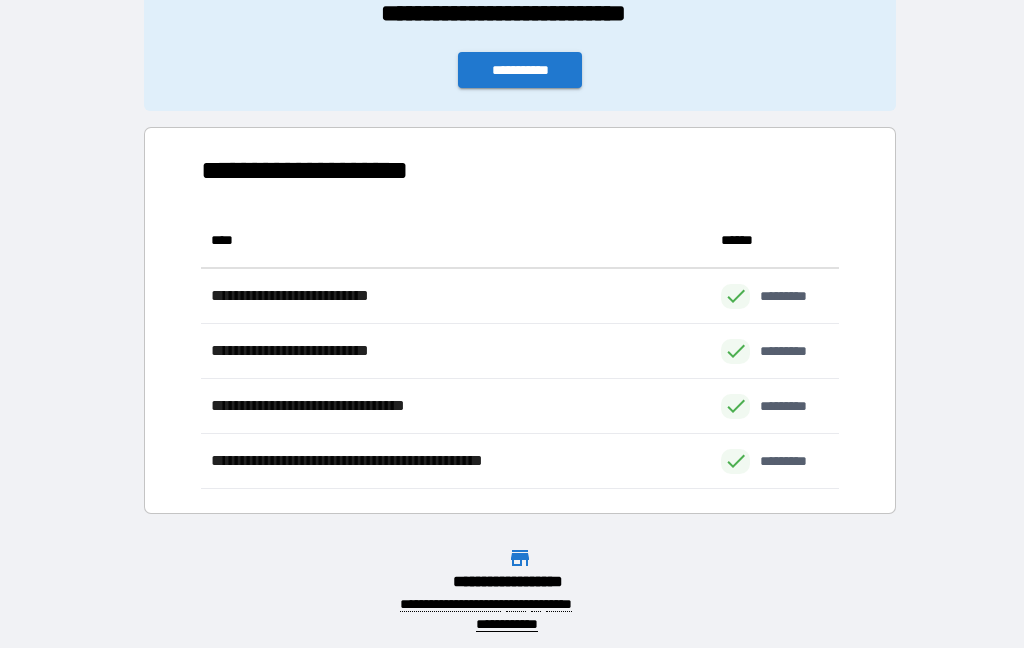click on "**********" at bounding box center [520, 70] 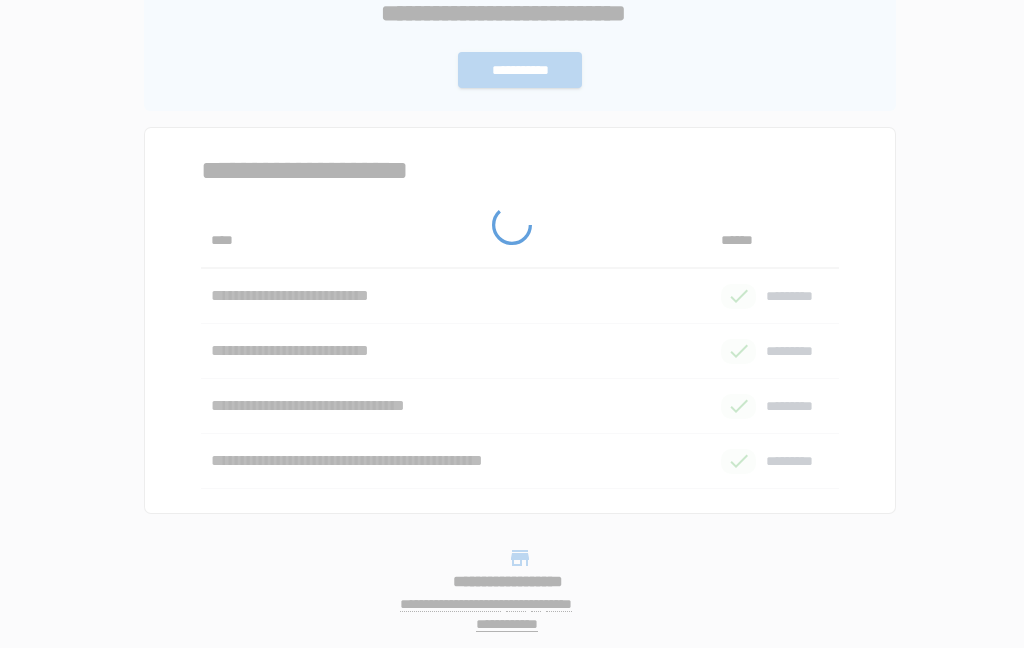 scroll, scrollTop: 0, scrollLeft: 0, axis: both 